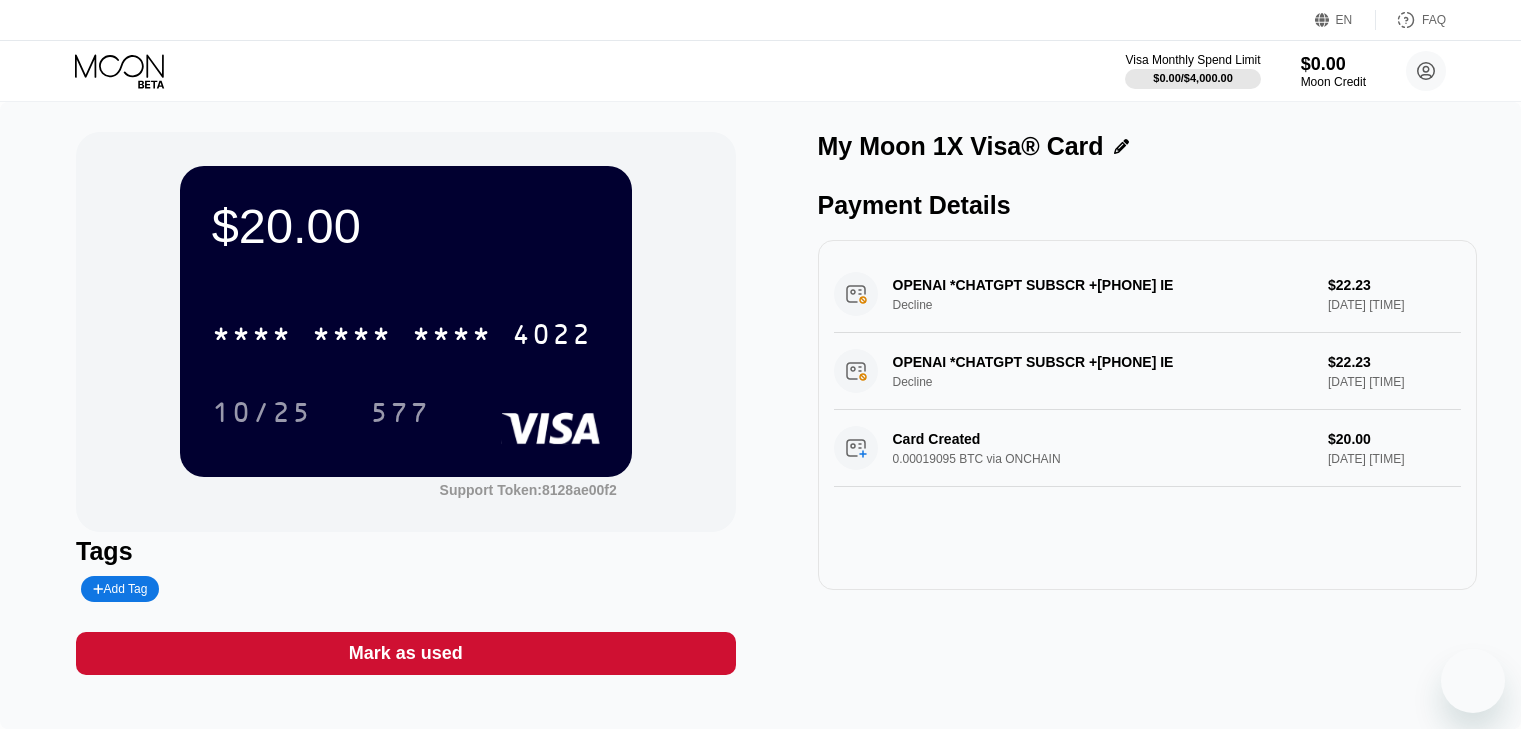 scroll, scrollTop: 12, scrollLeft: 0, axis: vertical 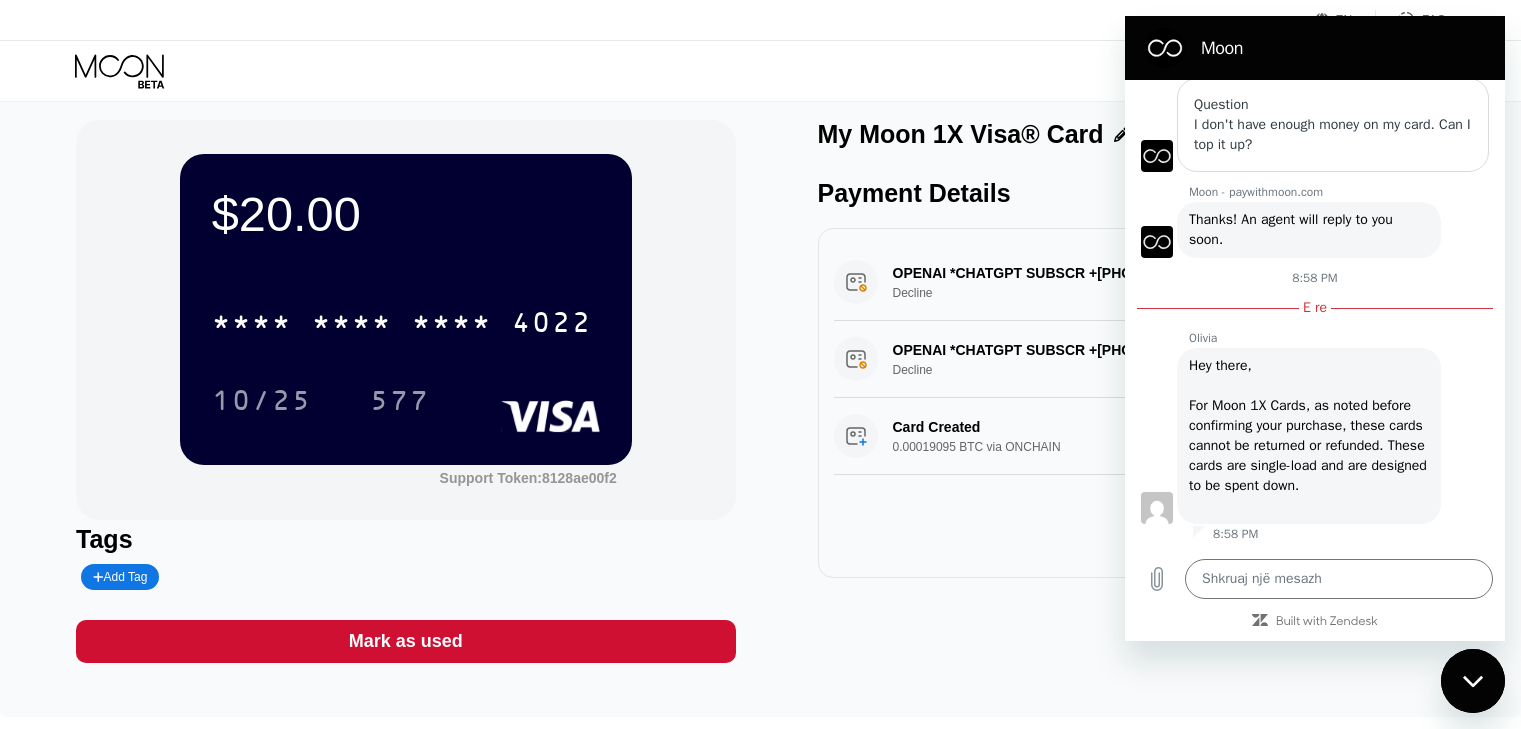 click on "Hey there,    For Moon 1X Cards, as noted before confirming your purchase, these cards cannot be returned or refunded. These cards are single-load and are designed to be spent down." at bounding box center (1309, 436) 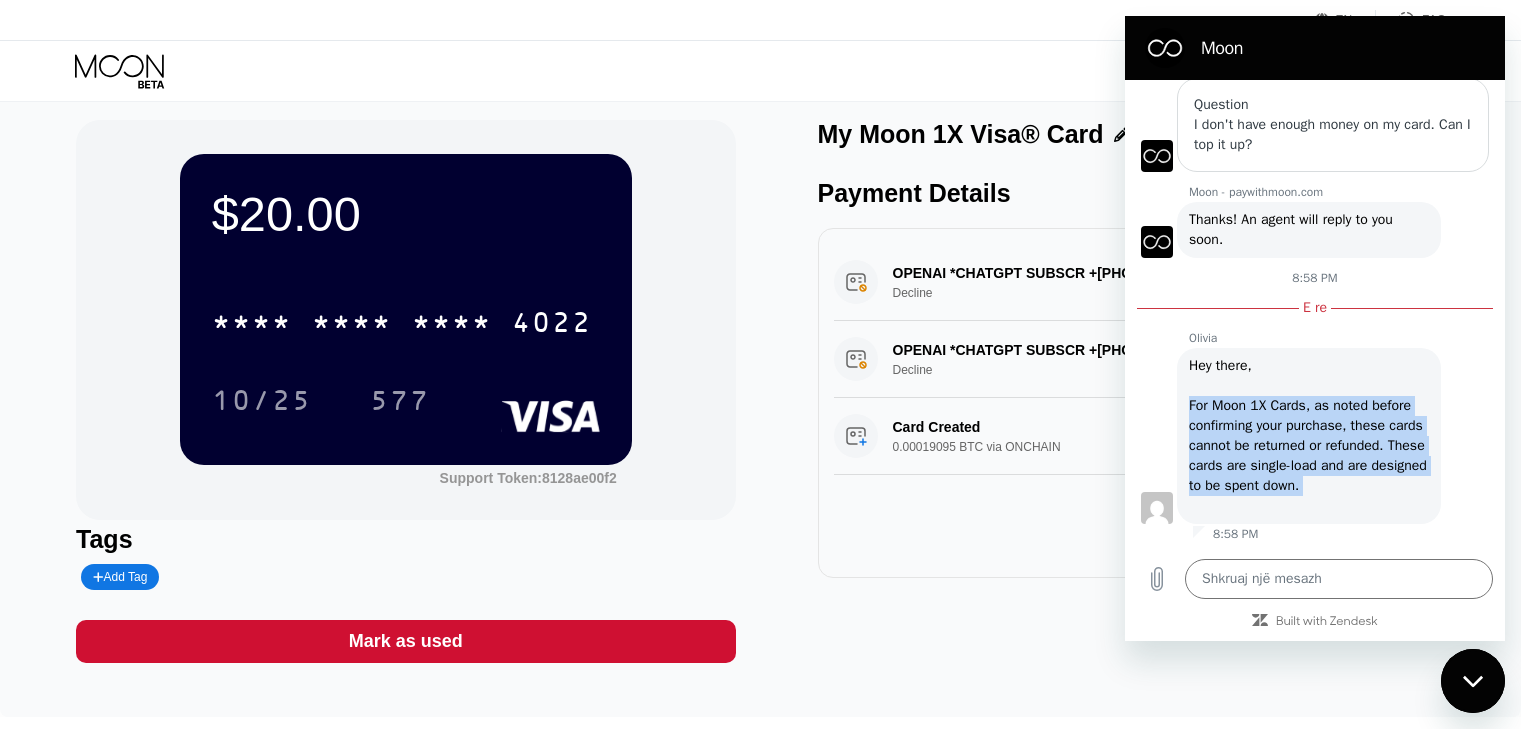 drag, startPoint x: 1199, startPoint y: 386, endPoint x: 1269, endPoint y: 486, distance: 122.06556 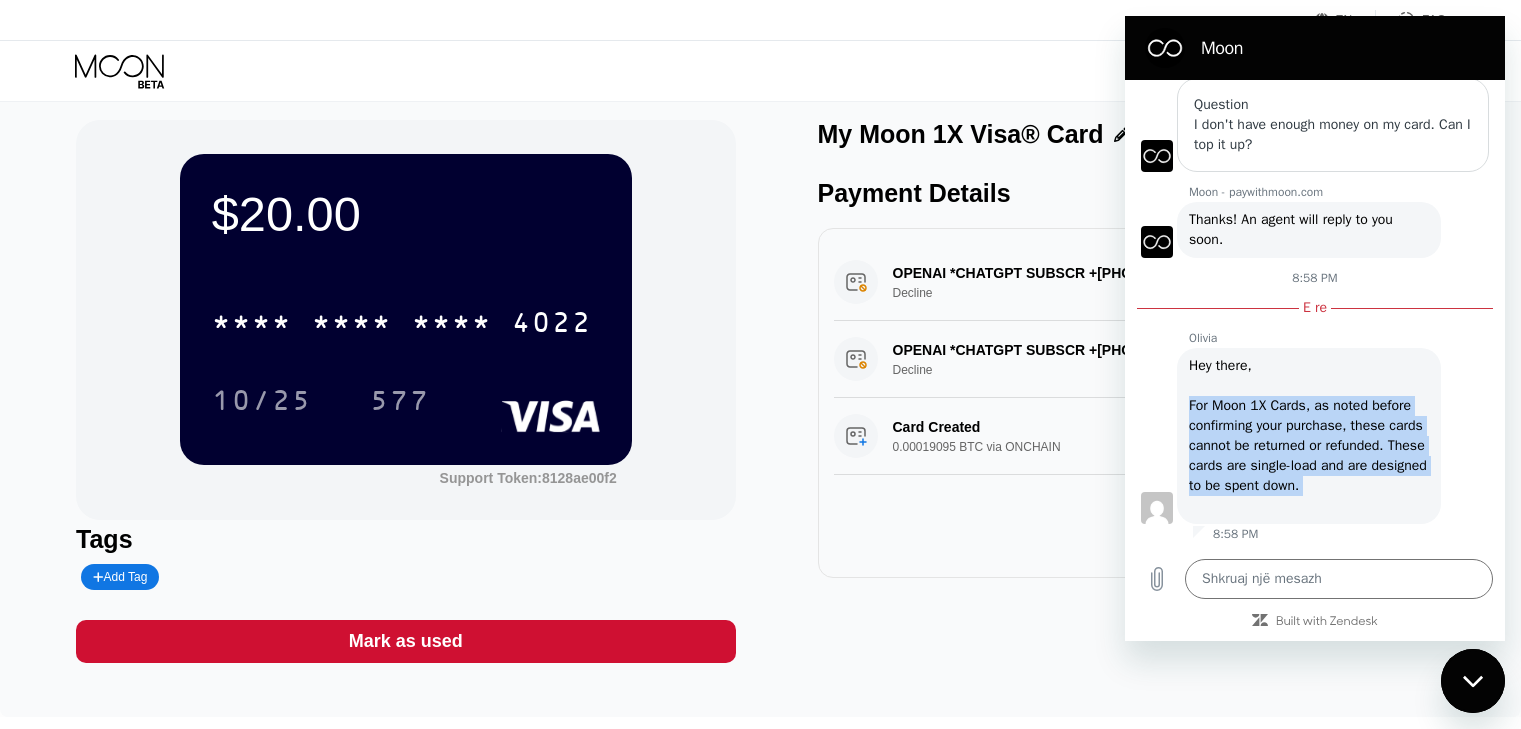 copy on "For Moon 1X Cards, as noted before confirming your purchase, these cards cannot be returned or refunded. These cards are single-load and are designed to be spent down." 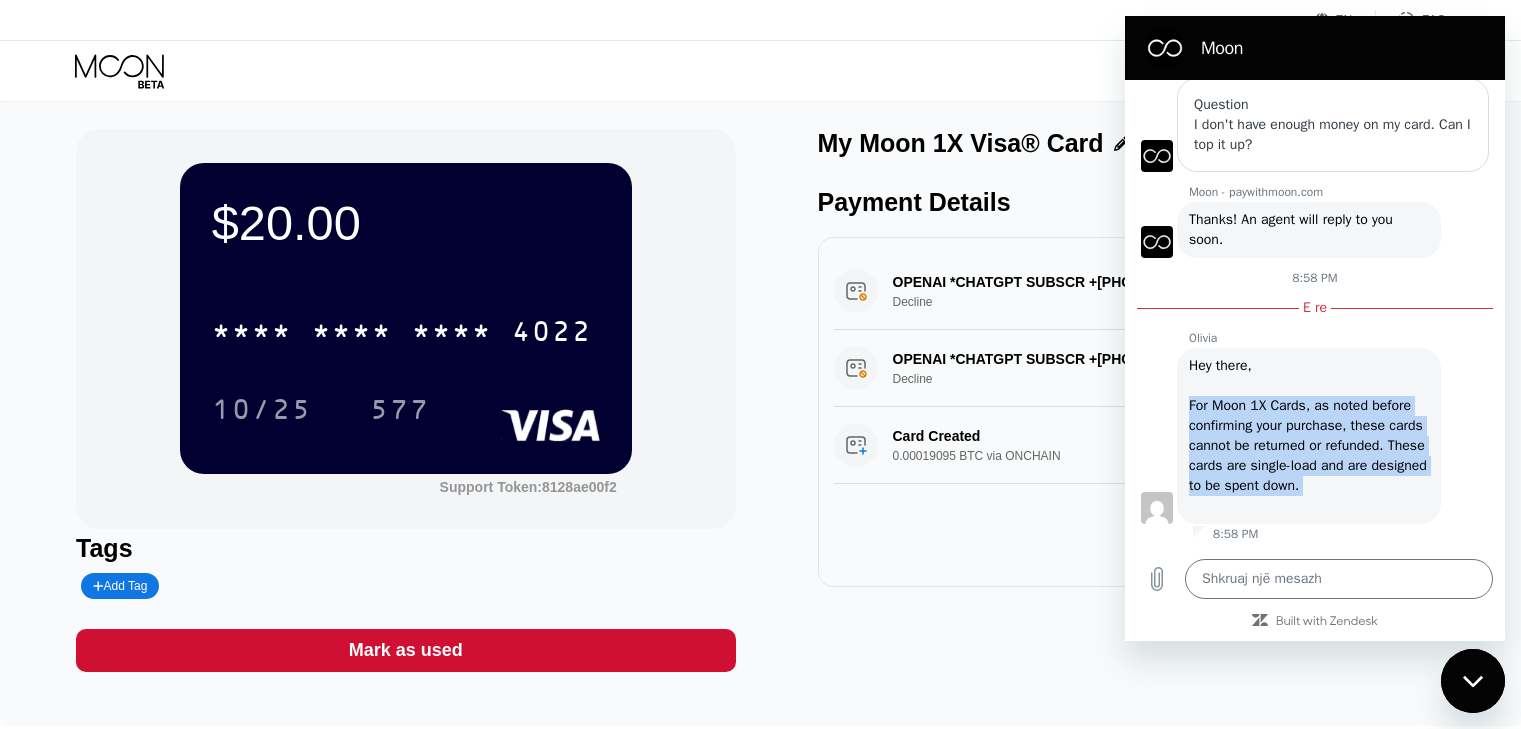 scroll, scrollTop: 0, scrollLeft: 0, axis: both 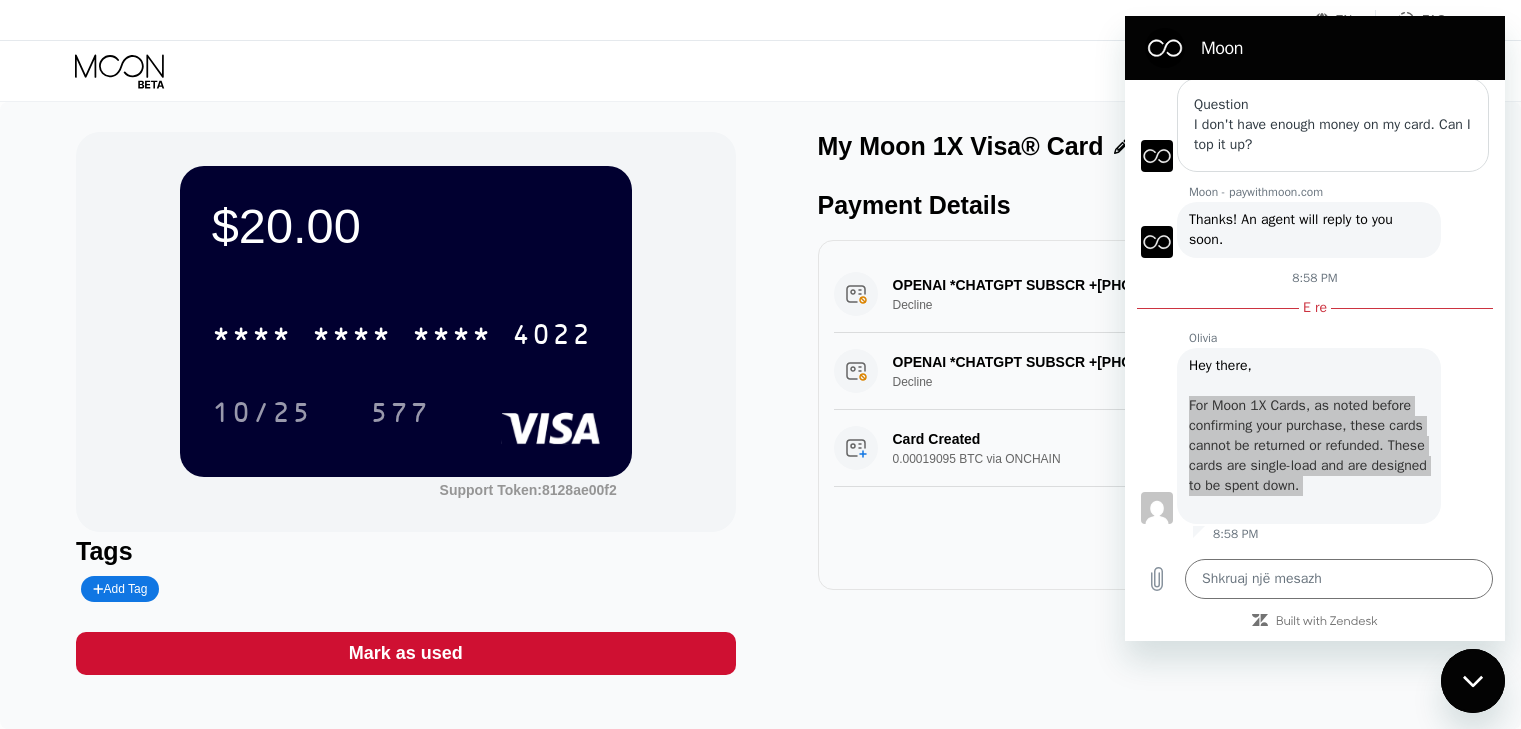 click on "$20.00 * * * * * * * * * * * * 4022 10/25 577 Support Token:  8128ae00f2 Tags  Add Tag Mark as used My Moon 1X Visa® Card Payment Details OPENAI *CHATGPT SUBSCR   +14158799686 IE Decline $22.23 Aug 05, 2025 8:29 PM OPENAI *CHATGPT SUBSCR   +14158799686 IE Decline $22.23 Aug 05, 2025 8:23 PM Card Created 0.00019095 BTC via ONCHAIN $20.00 Aug 05, 2025 8:19 PM" at bounding box center [760, 415] 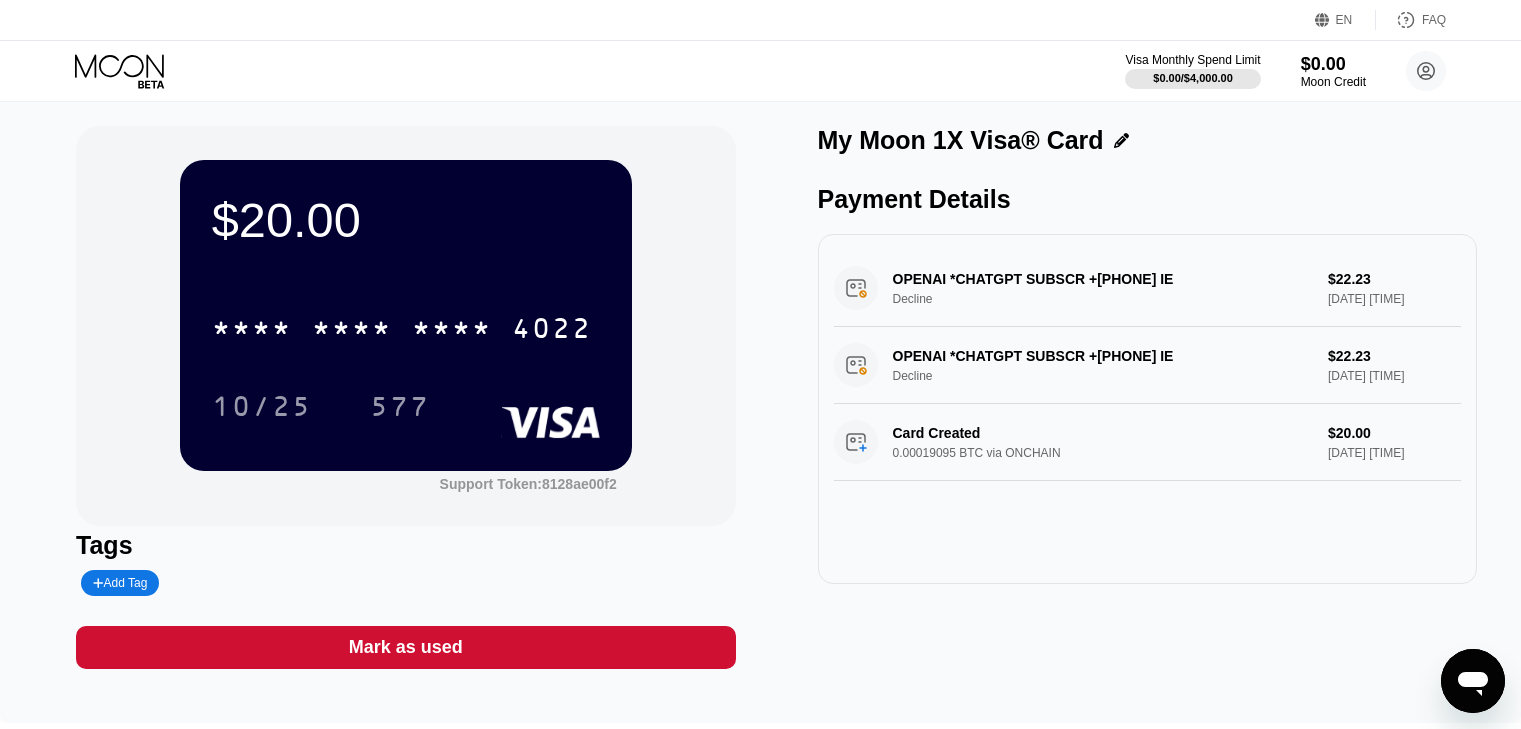 scroll, scrollTop: 0, scrollLeft: 0, axis: both 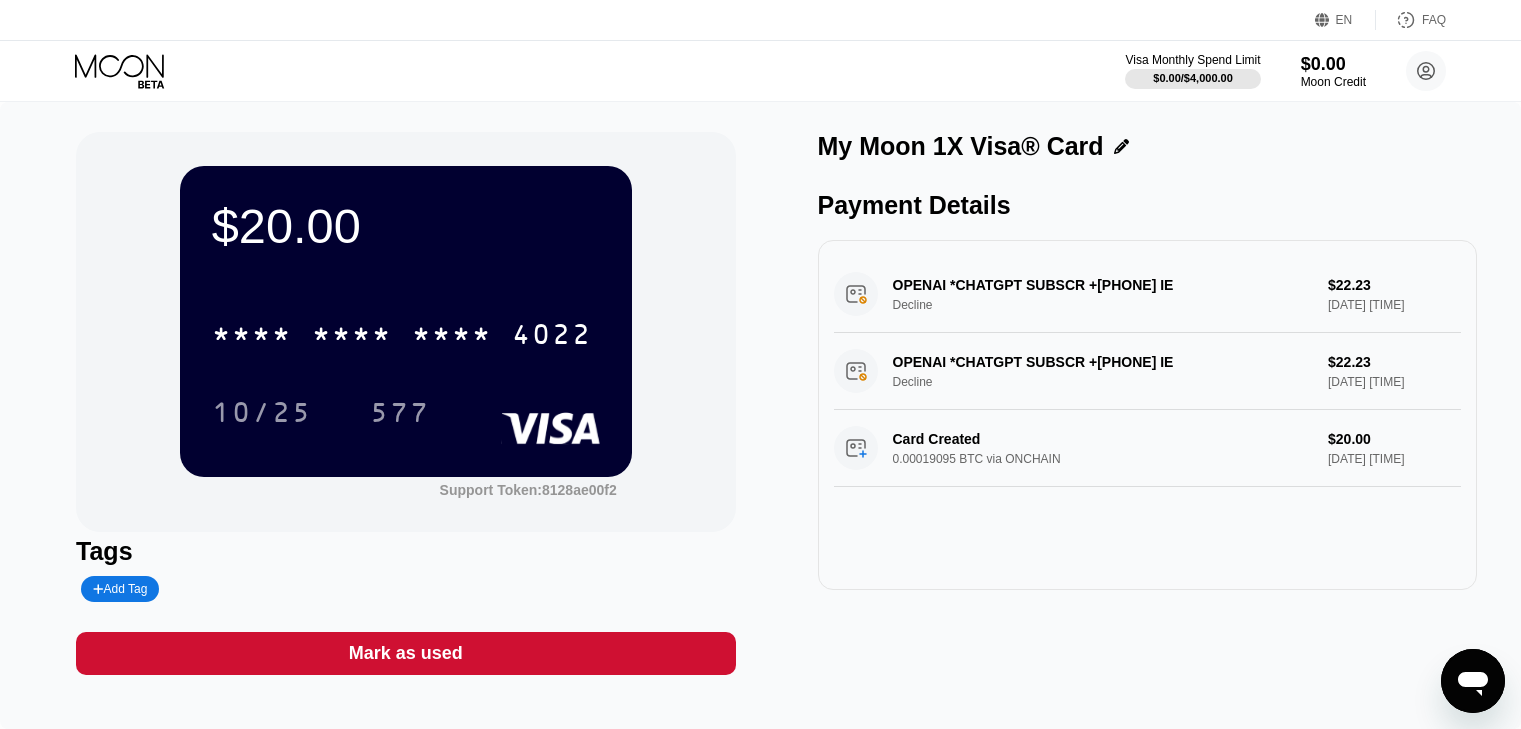 click on "Visa Monthly Spend Limit $0.00 / $4,000.00 $0.00 Moon Credit antonovamir42@gmail.com  Home Settings Support Careers About Us Log out Privacy policy Terms" at bounding box center (760, 71) 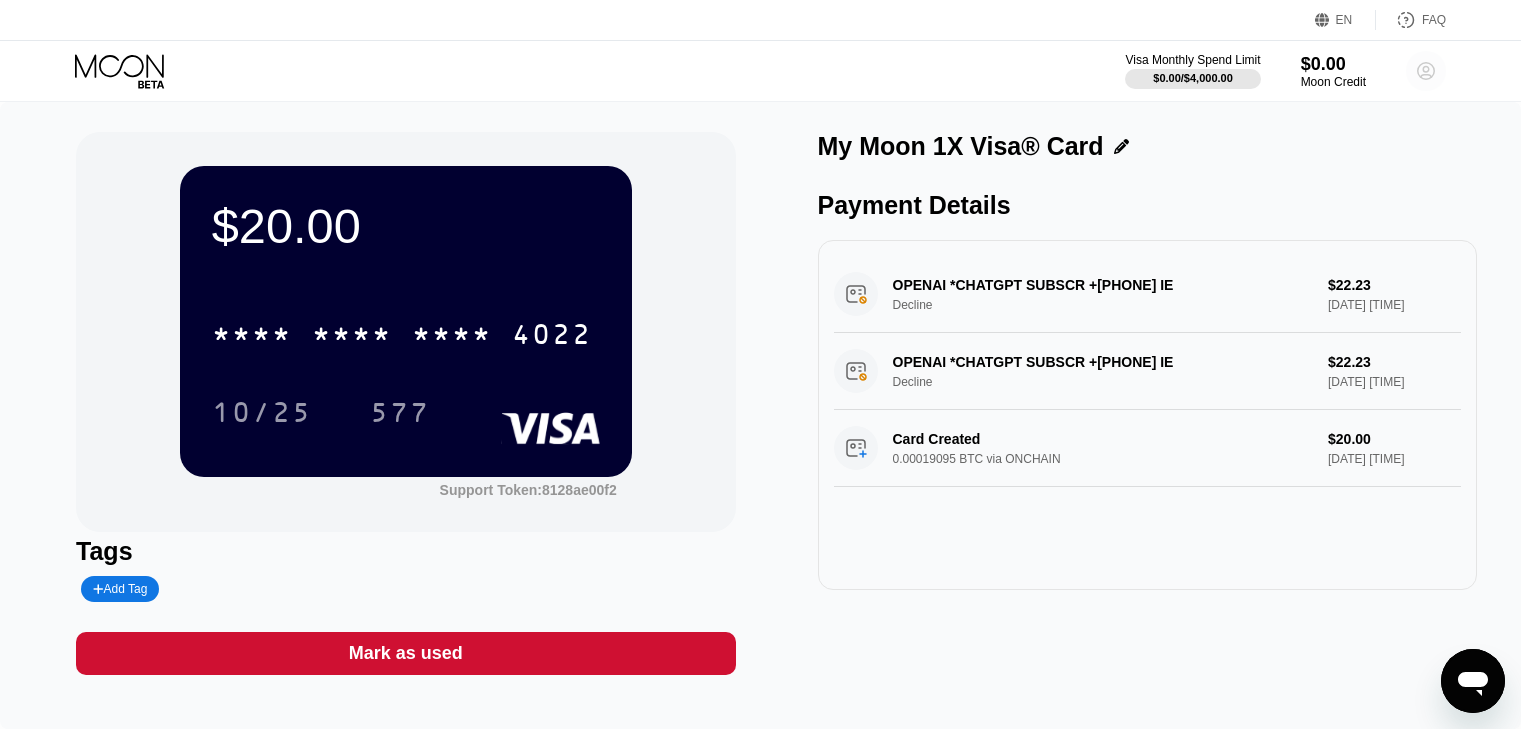 click 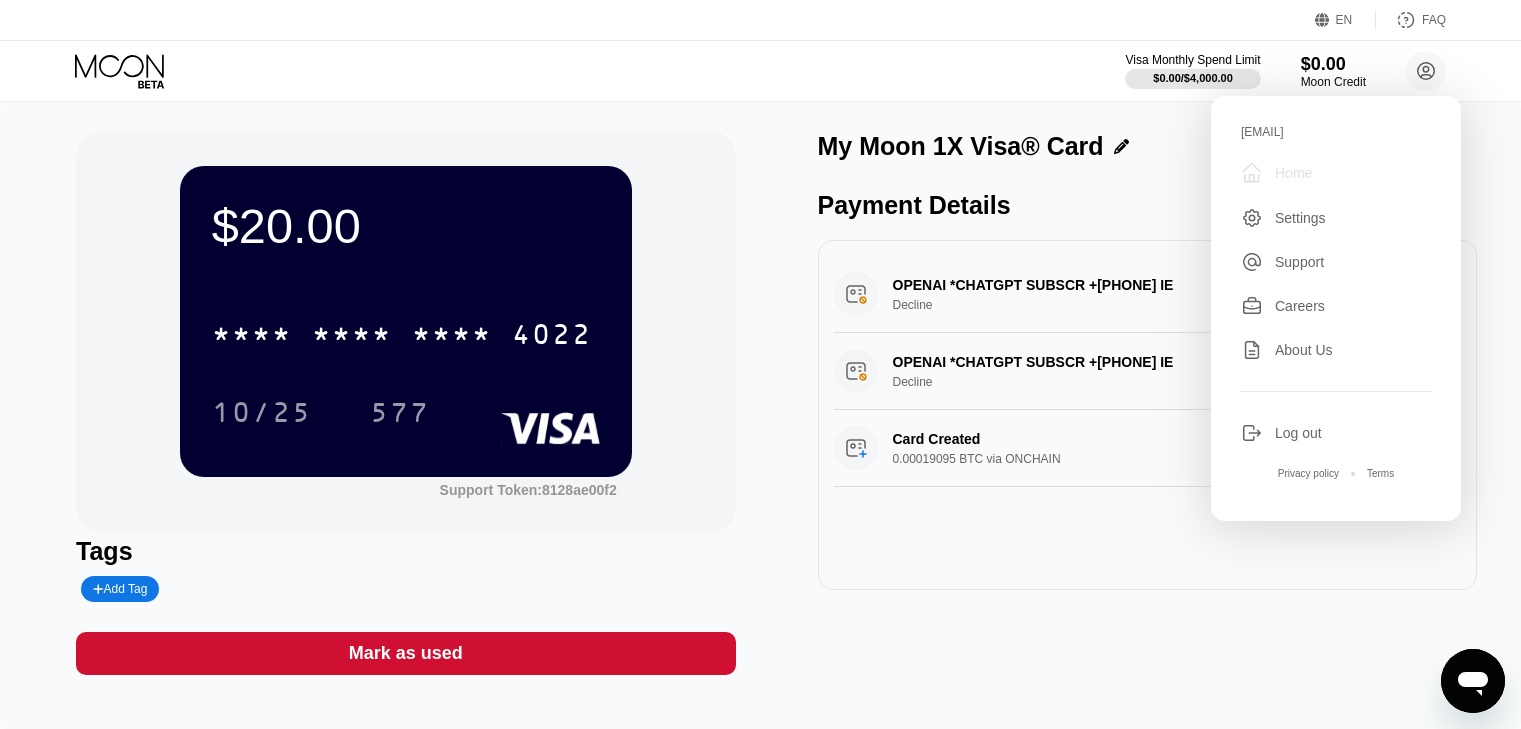 click on "Home" at bounding box center [1293, 173] 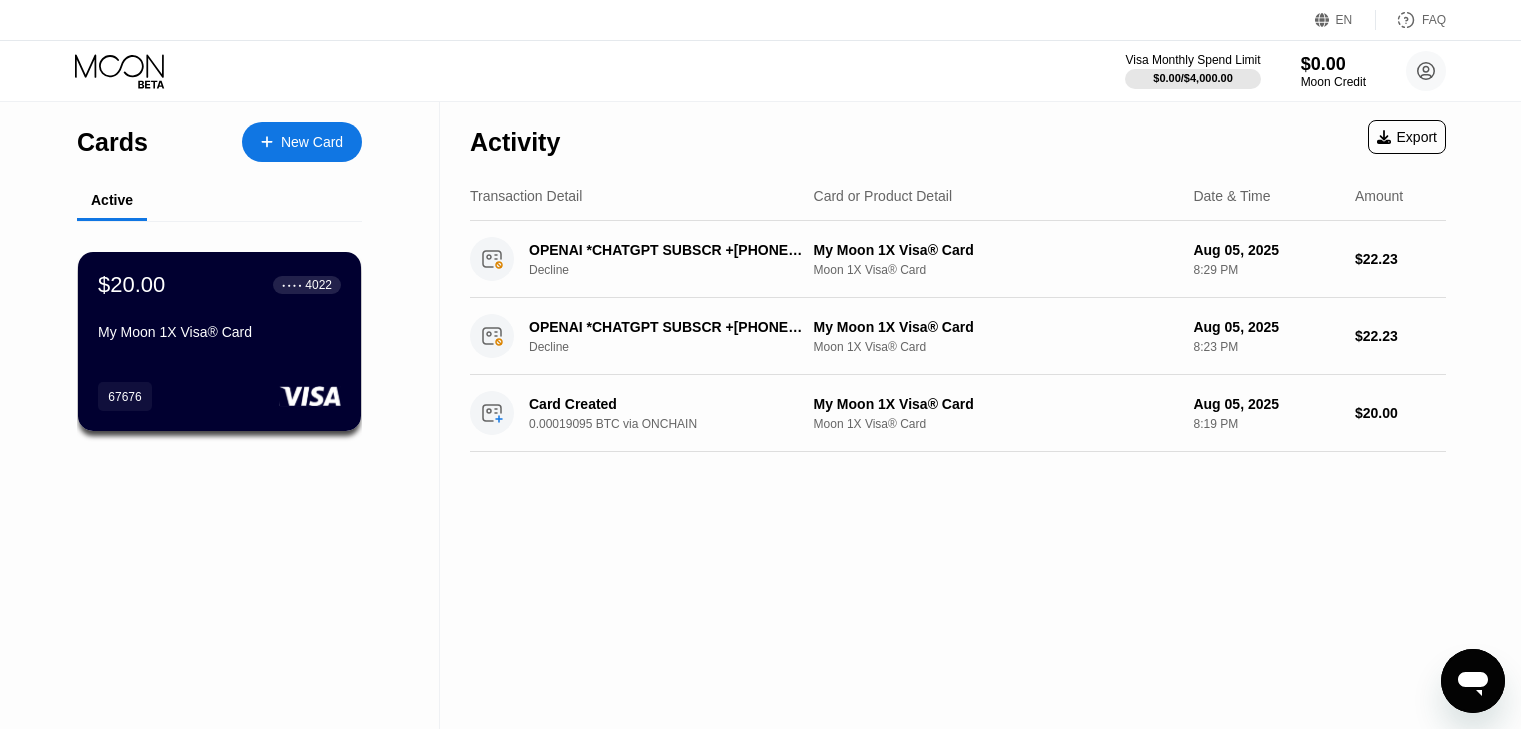 click on "New Card" at bounding box center (312, 142) 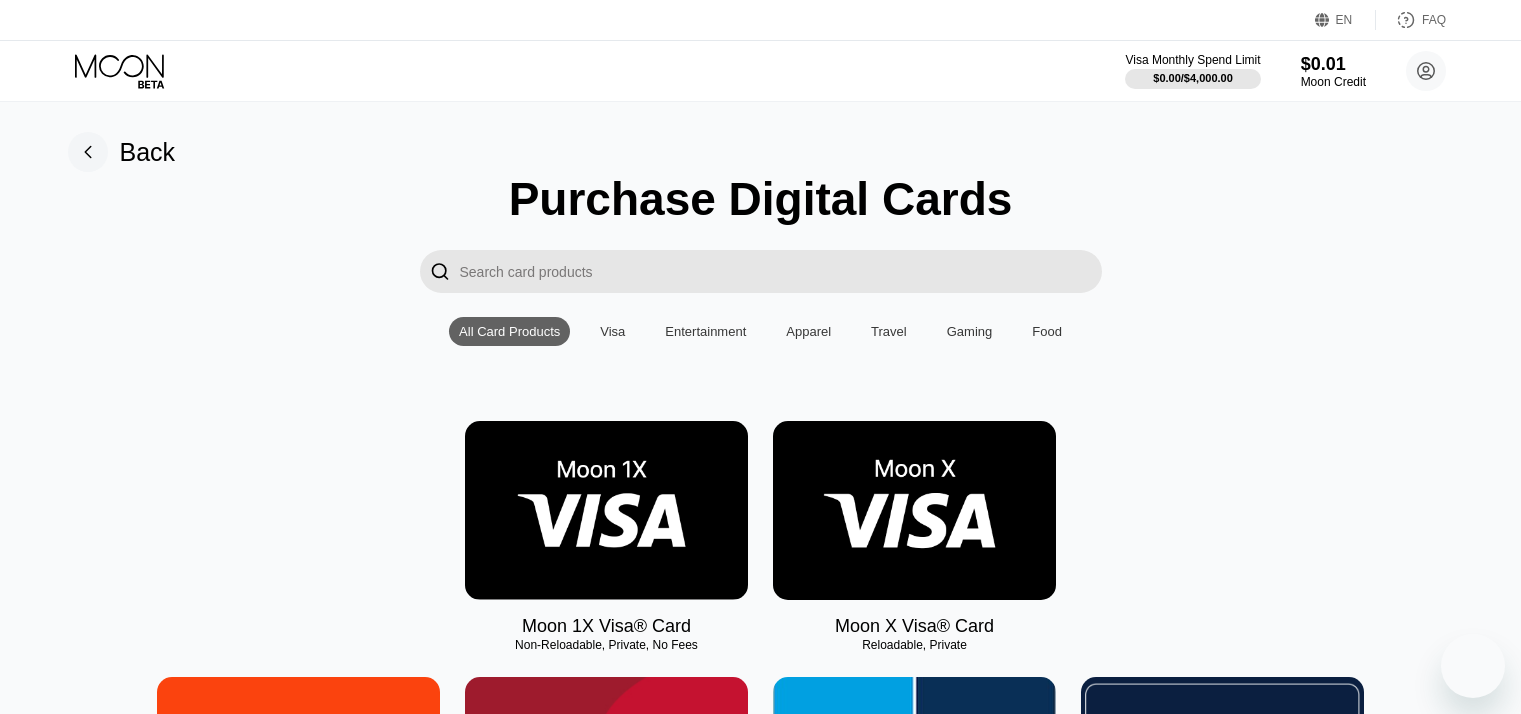 scroll, scrollTop: 0, scrollLeft: 0, axis: both 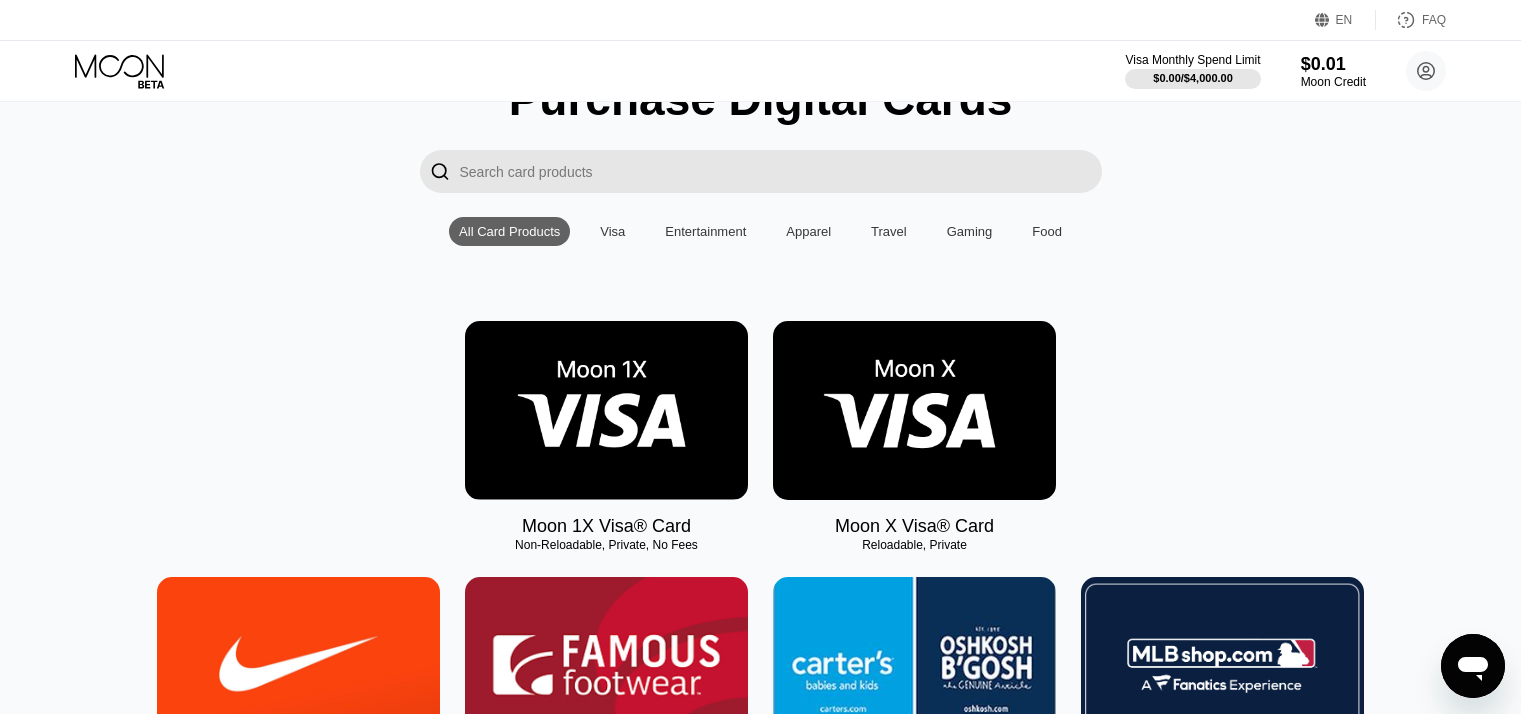 click at bounding box center (606, 410) 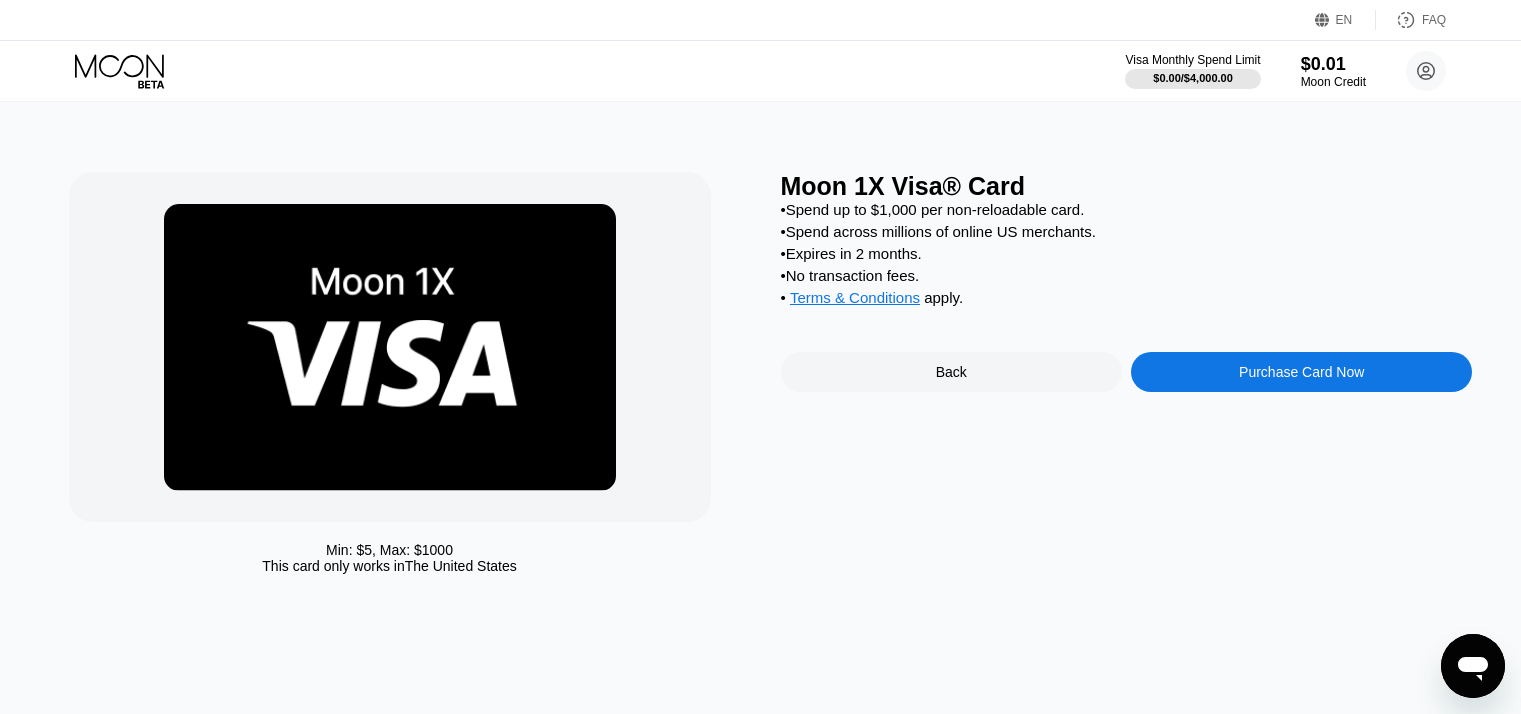 scroll, scrollTop: 0, scrollLeft: 0, axis: both 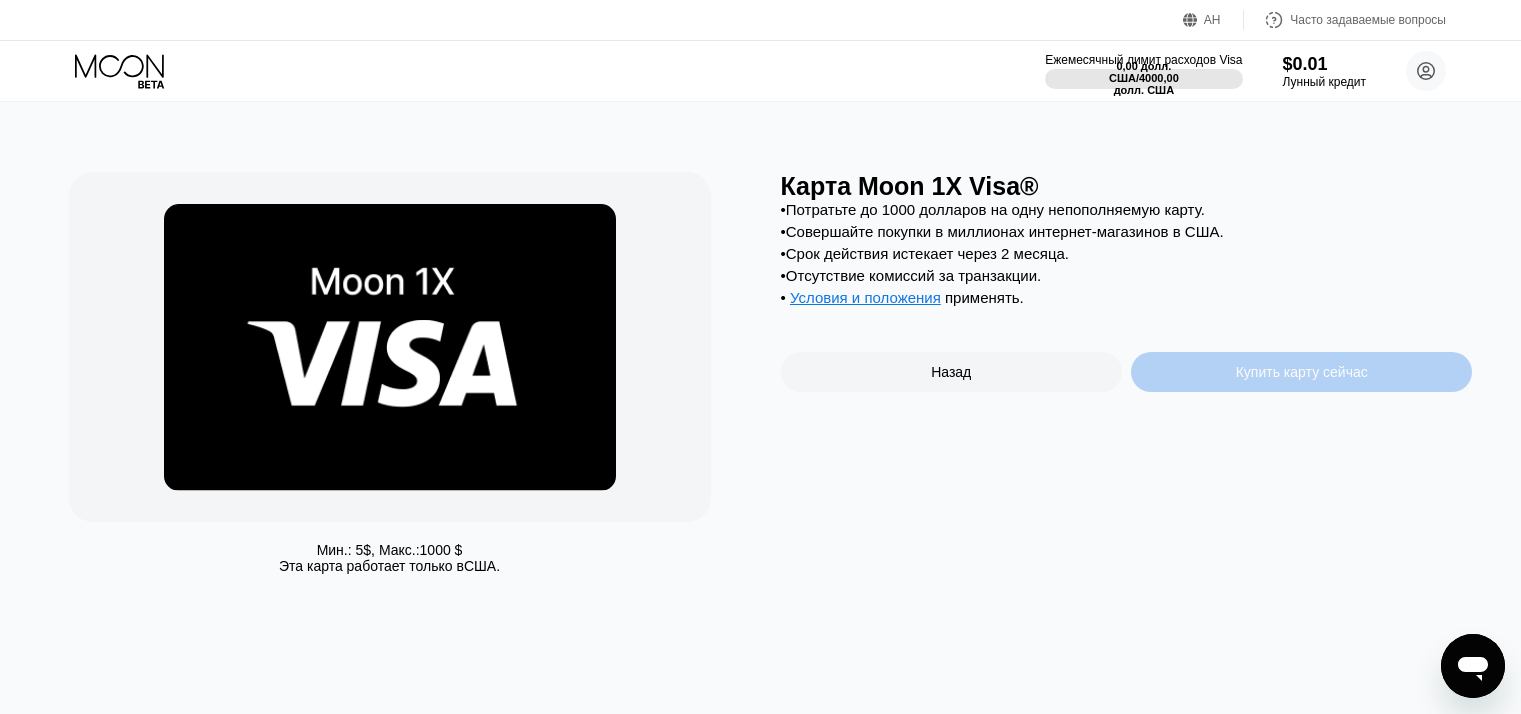 click on "Купить карту сейчас" at bounding box center [1302, 372] 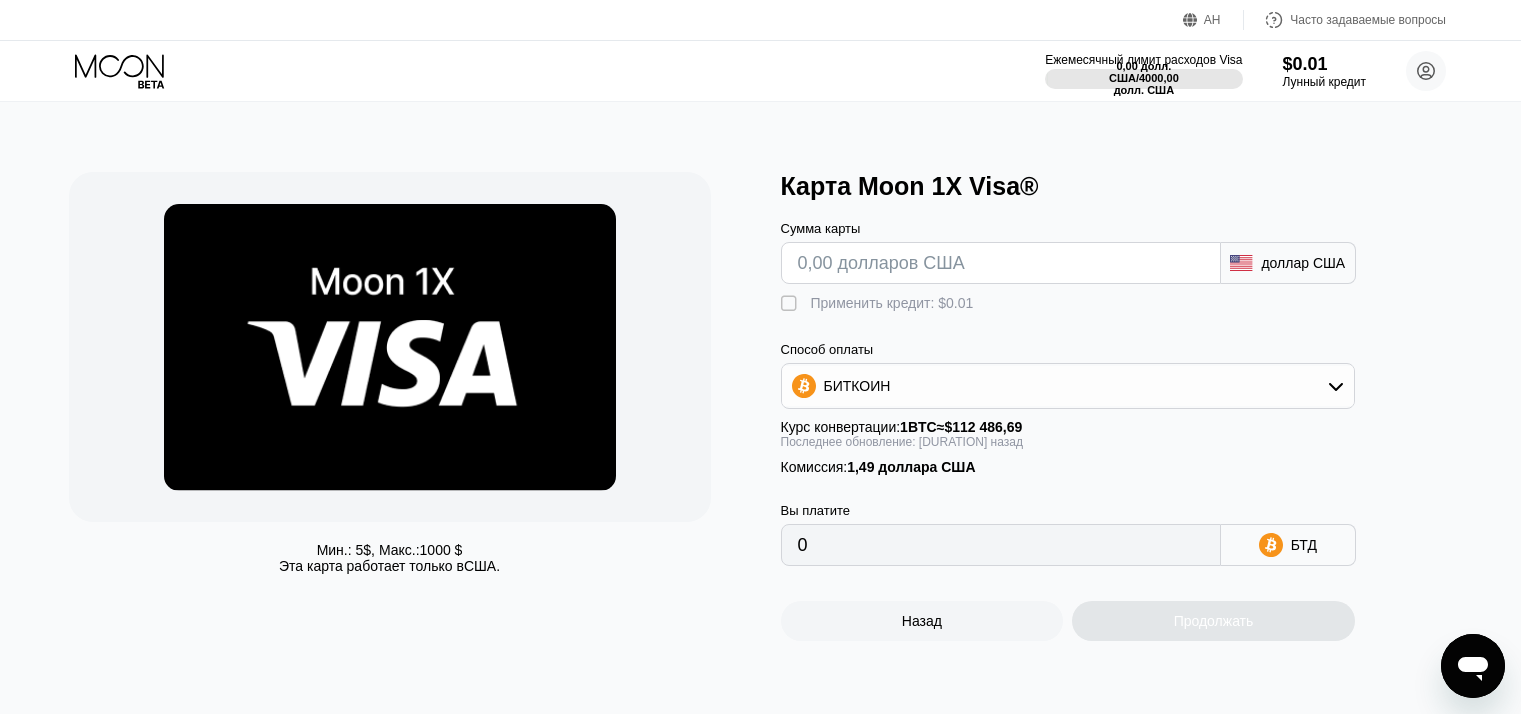 click at bounding box center (1001, 263) 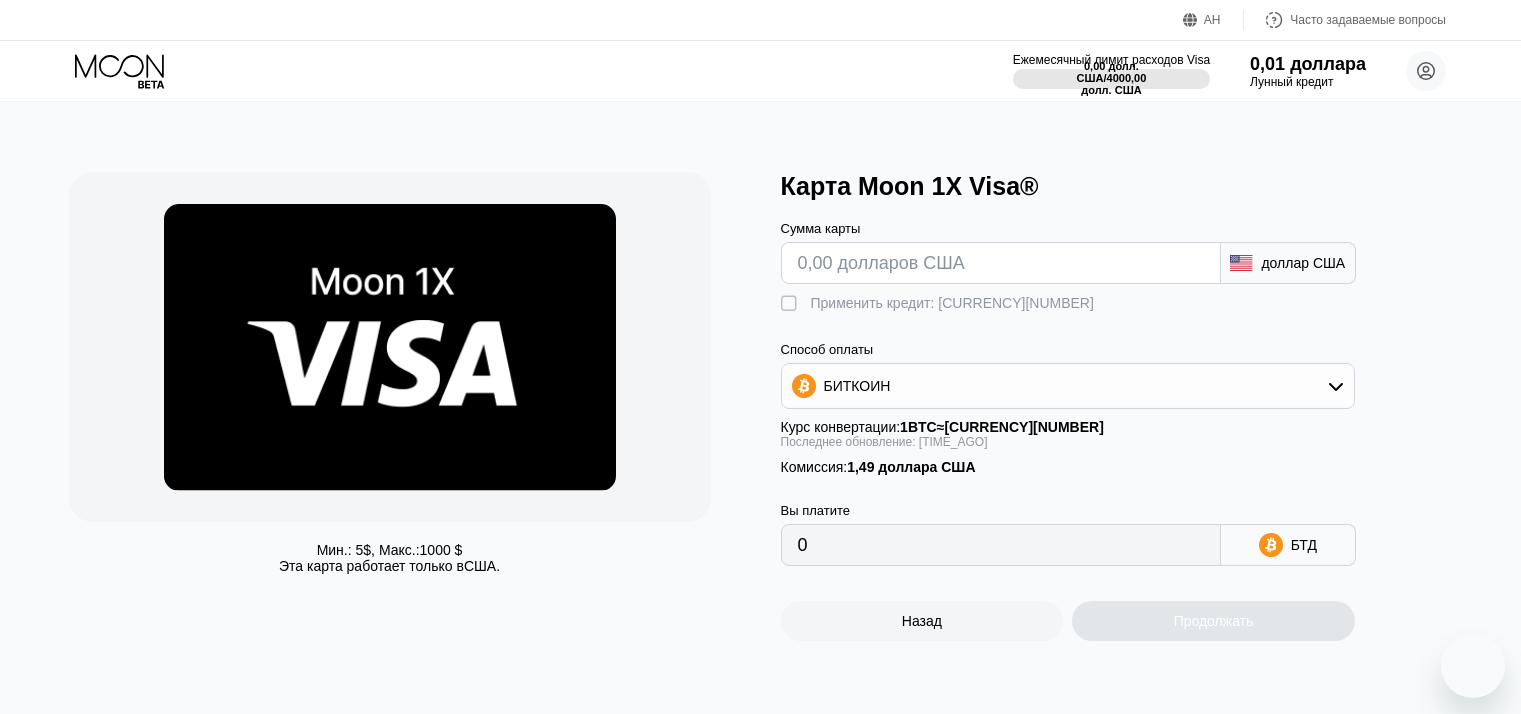 scroll, scrollTop: 0, scrollLeft: 0, axis: both 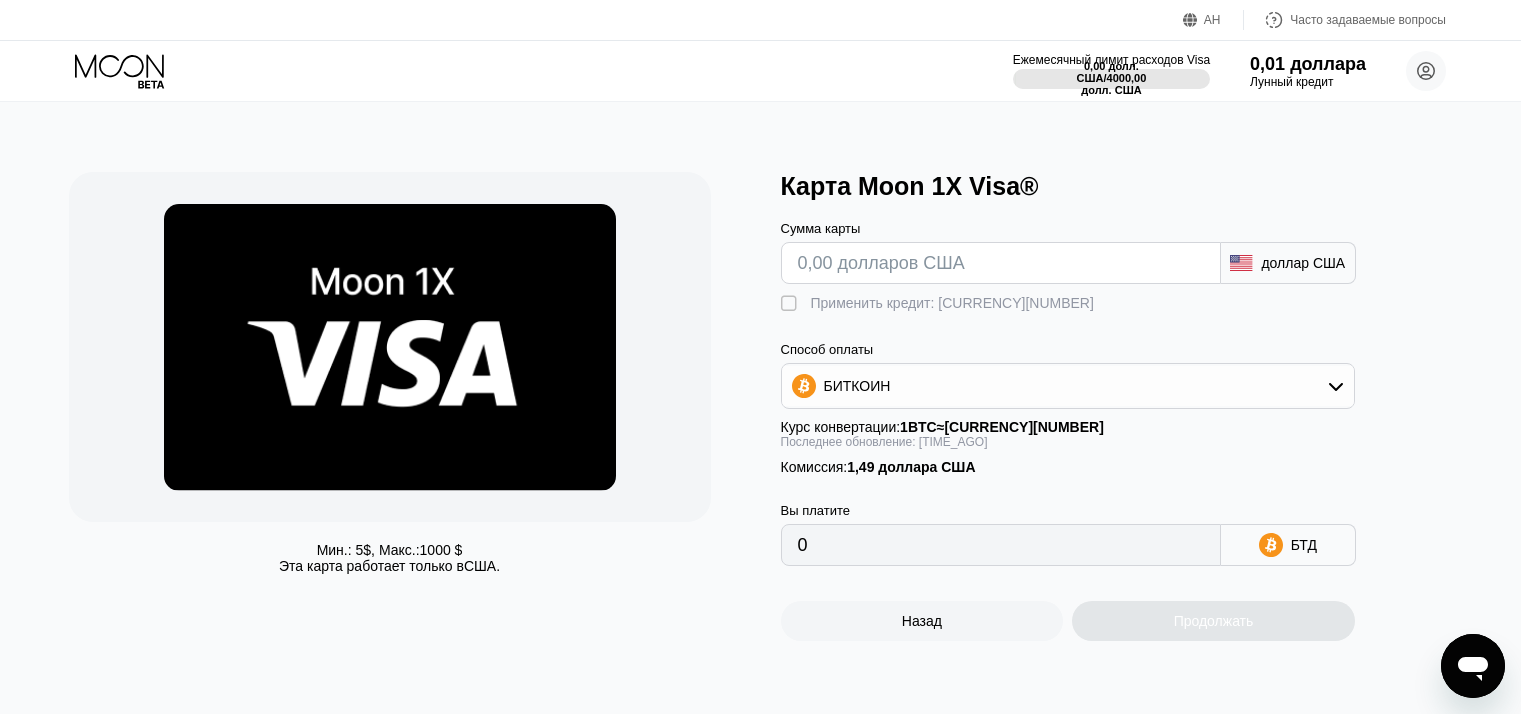 click at bounding box center [1001, 263] 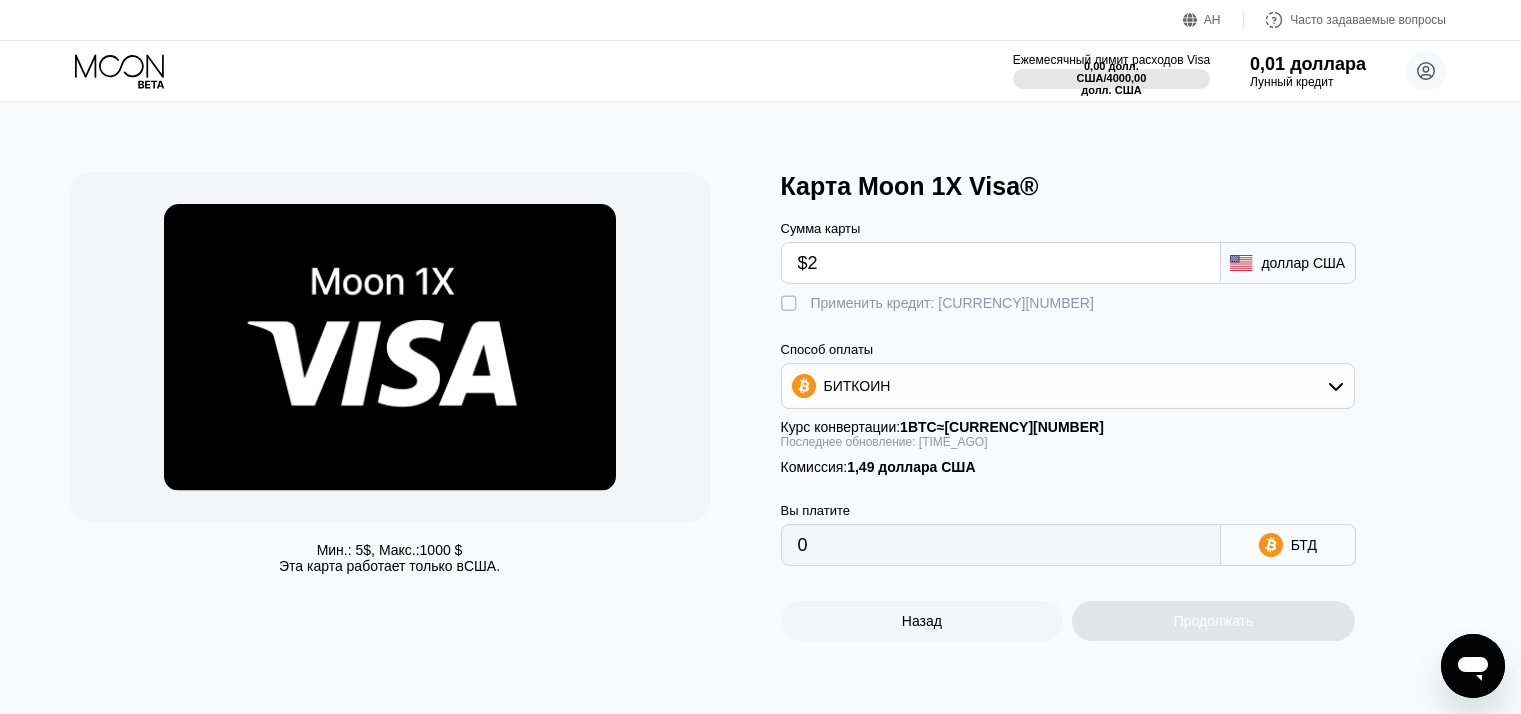 type on "$24" 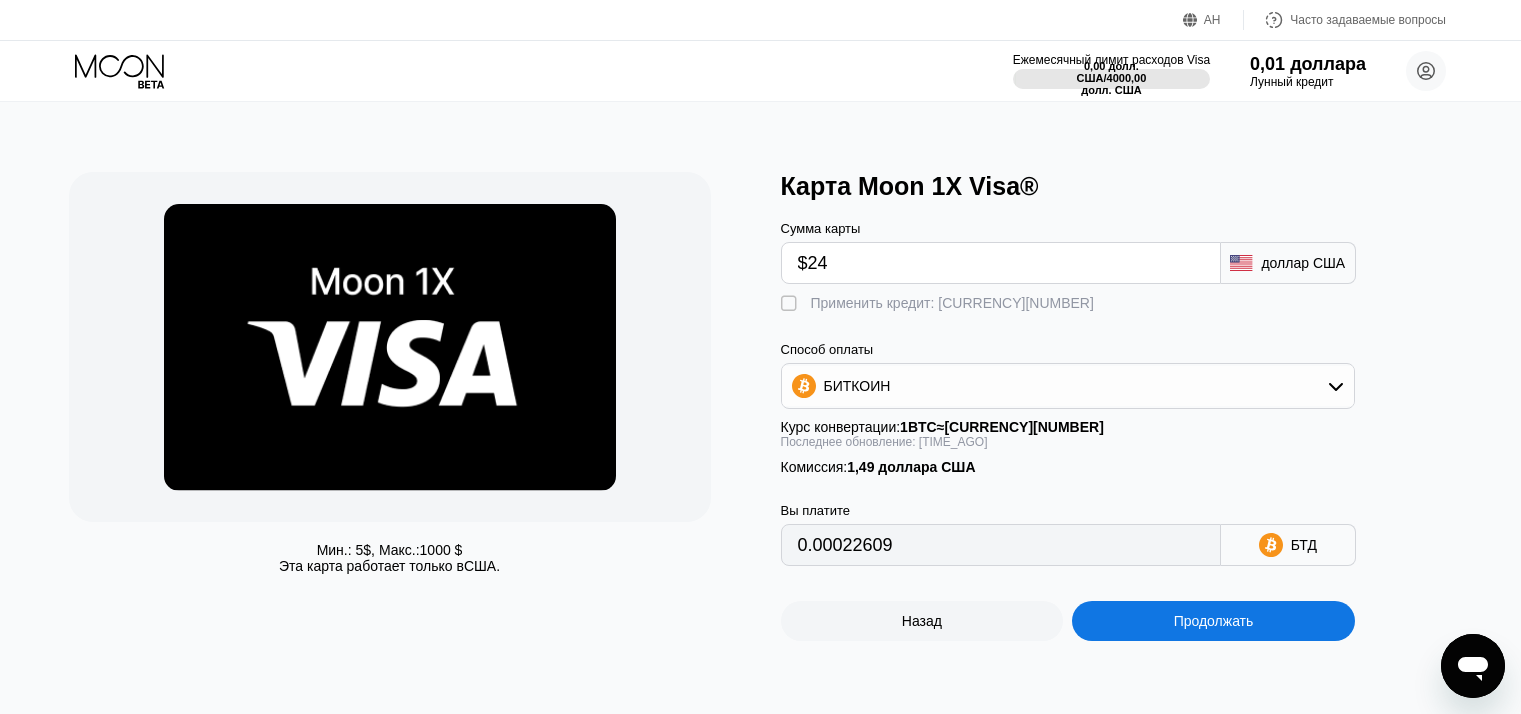 type on "0.00022609" 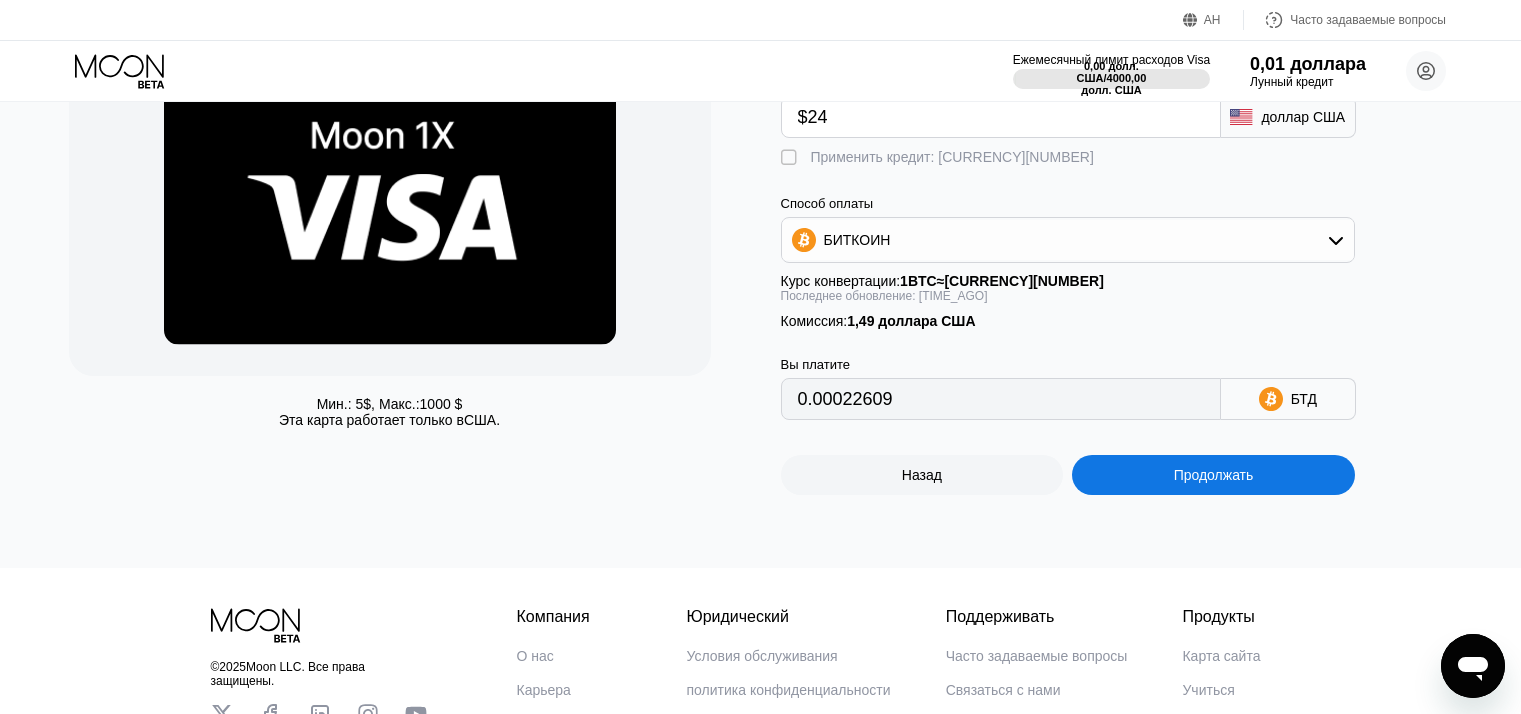 scroll, scrollTop: 200, scrollLeft: 0, axis: vertical 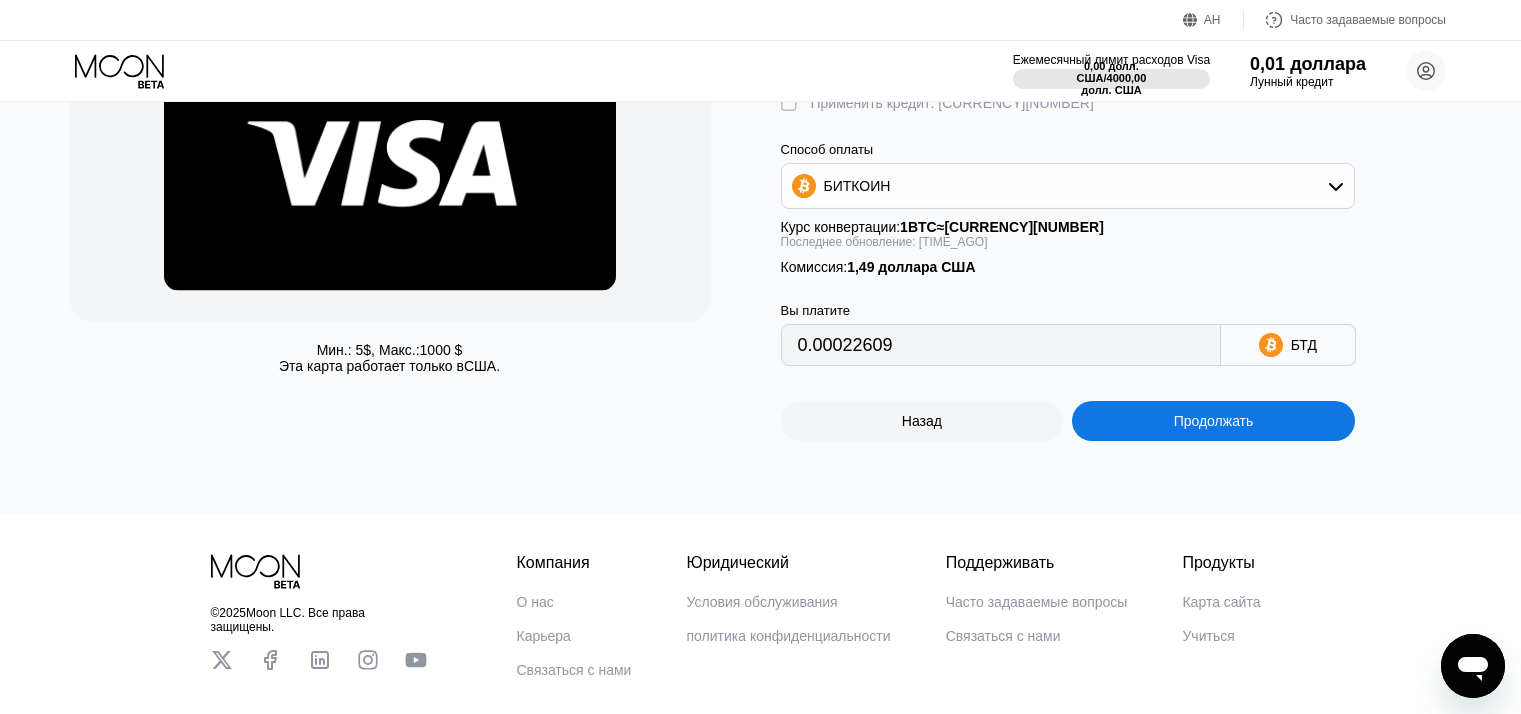 type on "$24" 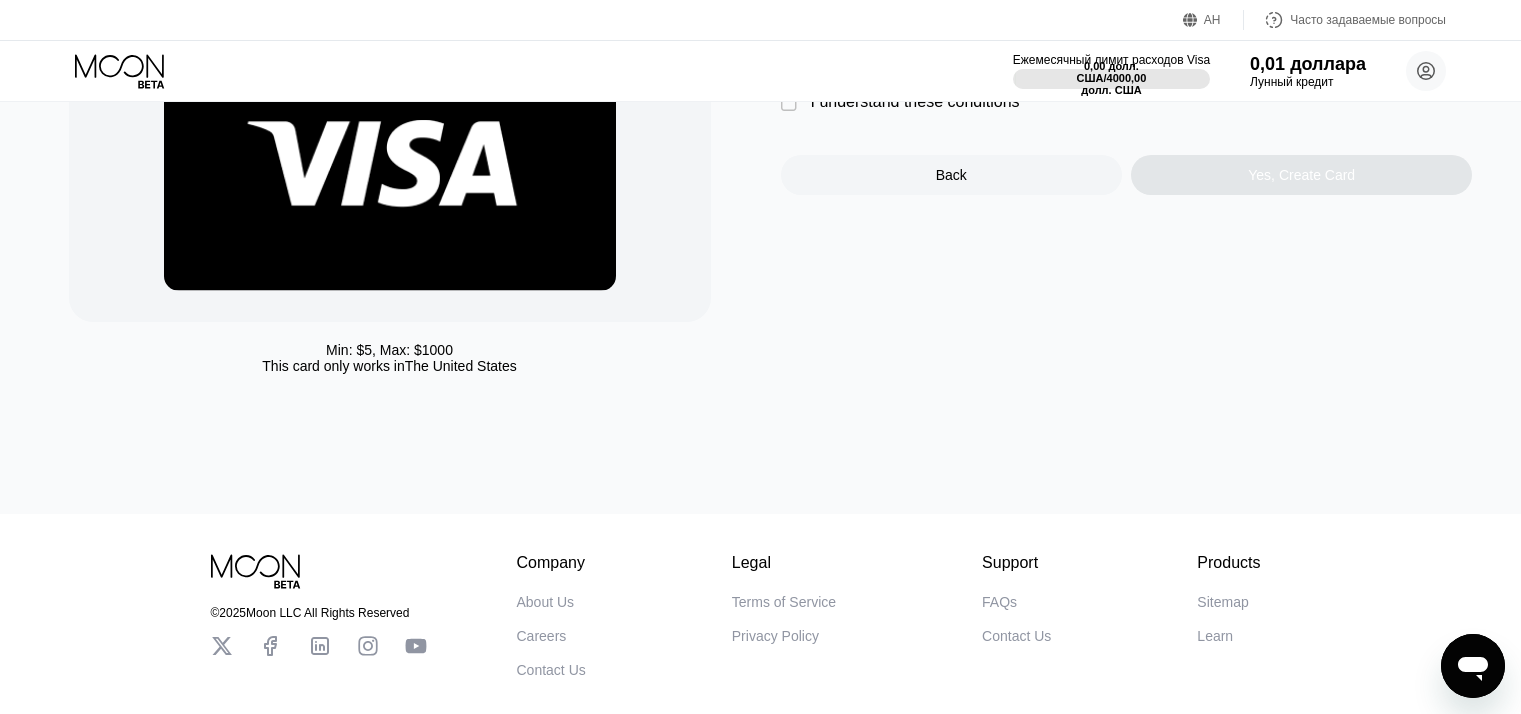 scroll, scrollTop: 0, scrollLeft: 0, axis: both 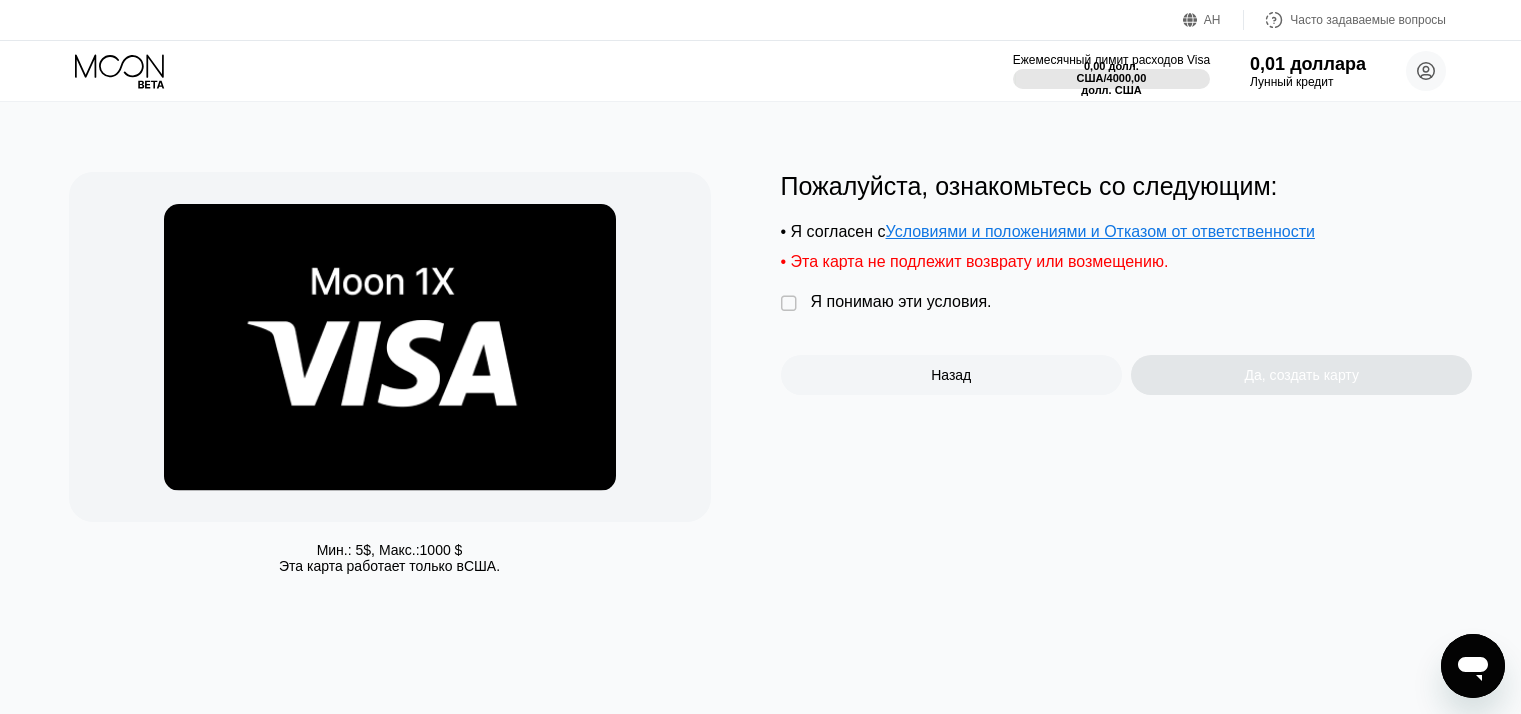 click on " Я понимаю эти условия." at bounding box center (891, 303) 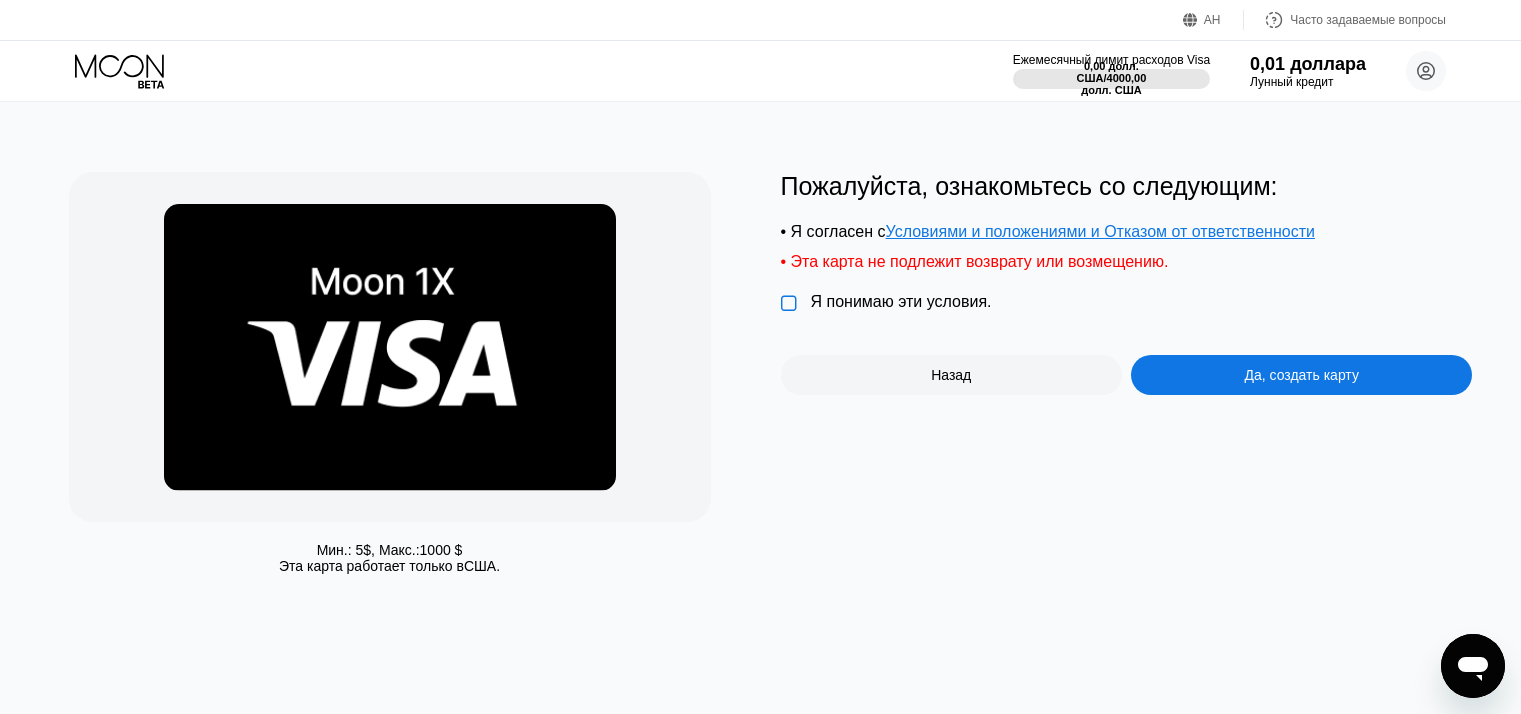click on "Я понимаю эти условия." at bounding box center (901, 301) 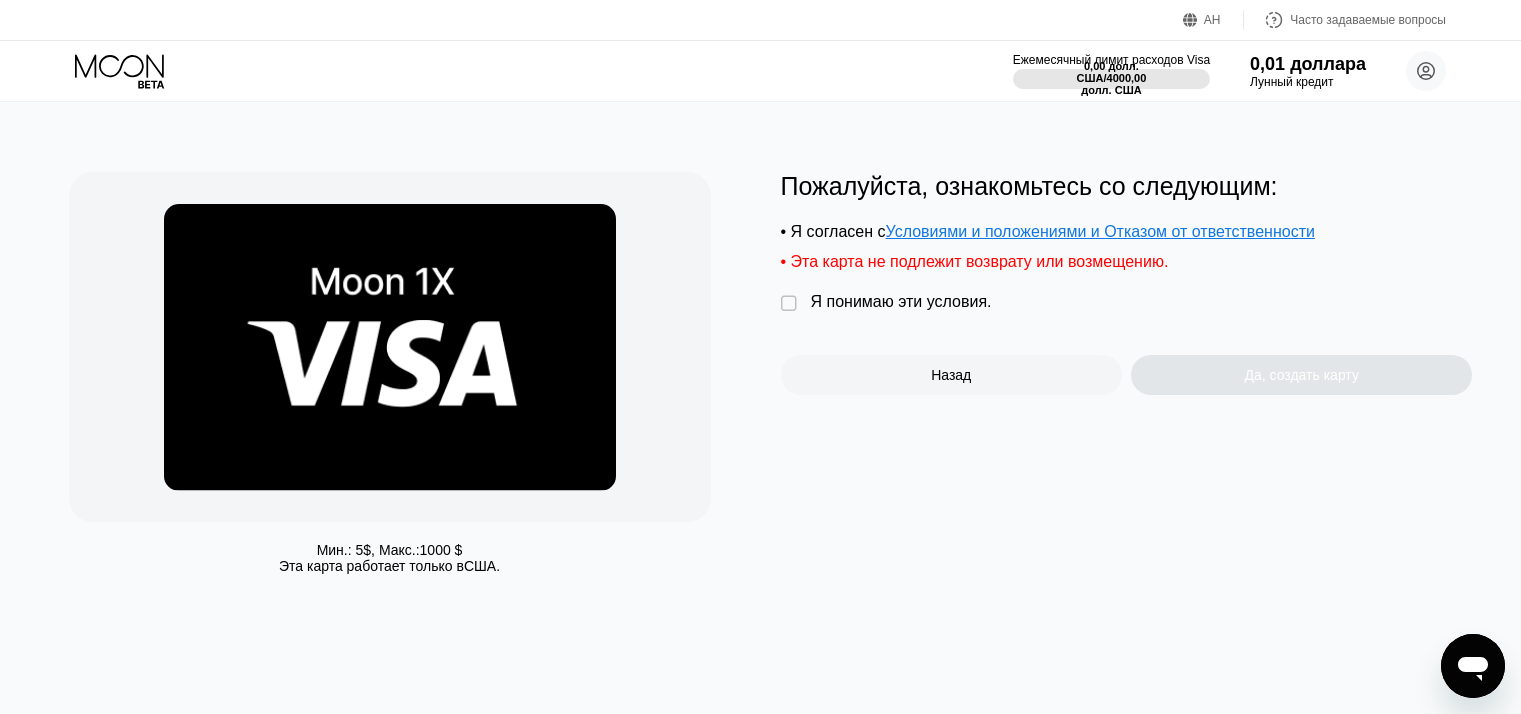 drag, startPoint x: 1303, startPoint y: 381, endPoint x: 899, endPoint y: 317, distance: 409.0379 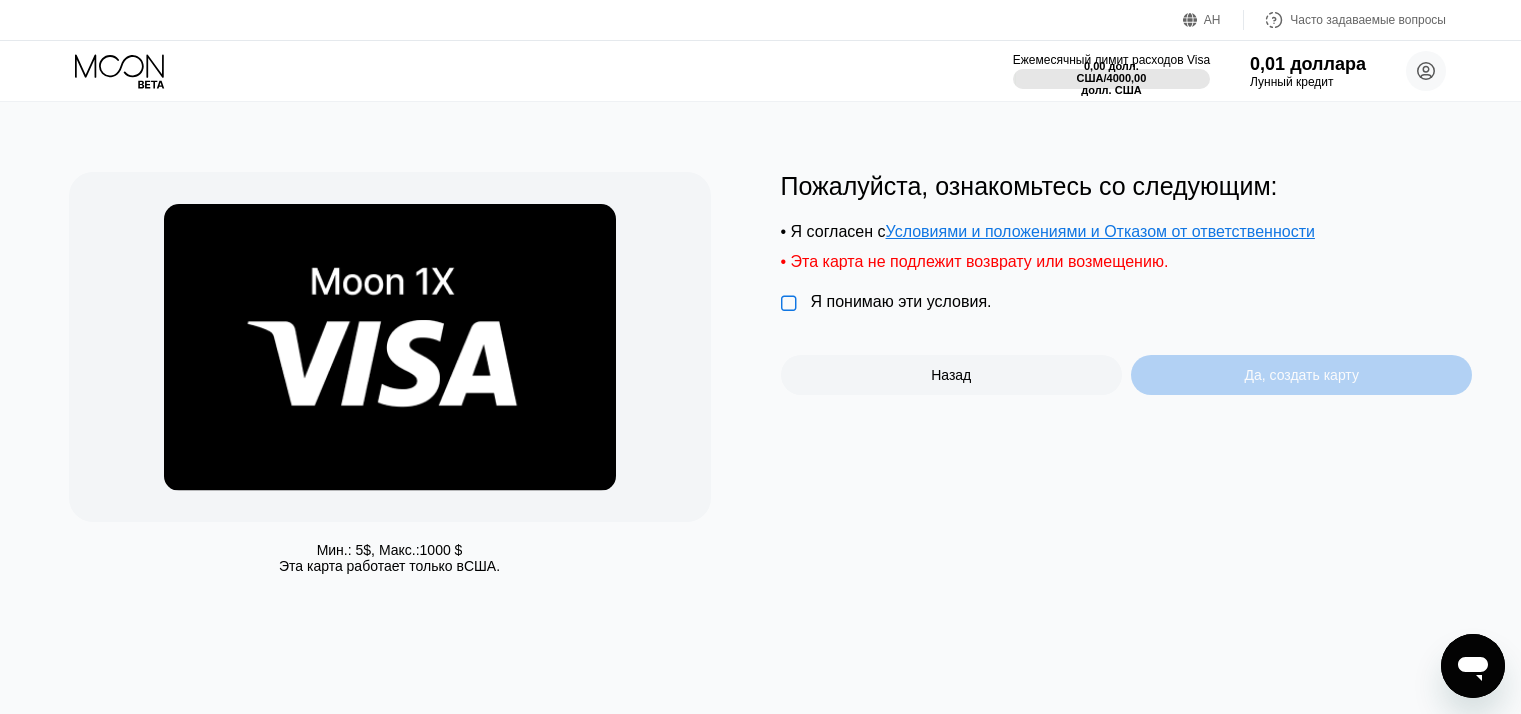 click on "Да, создать карту" at bounding box center (1301, 375) 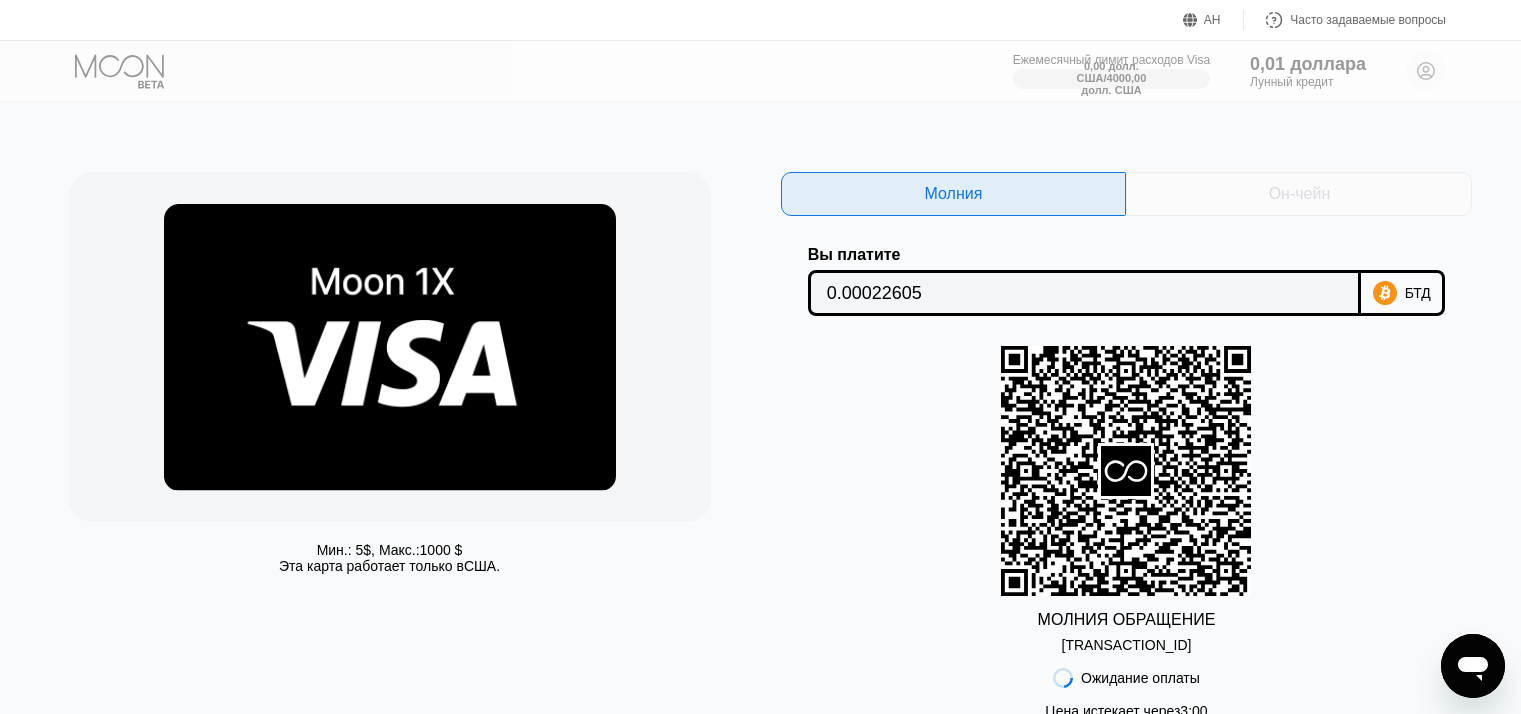 click on "Он-чейн" at bounding box center [1300, 193] 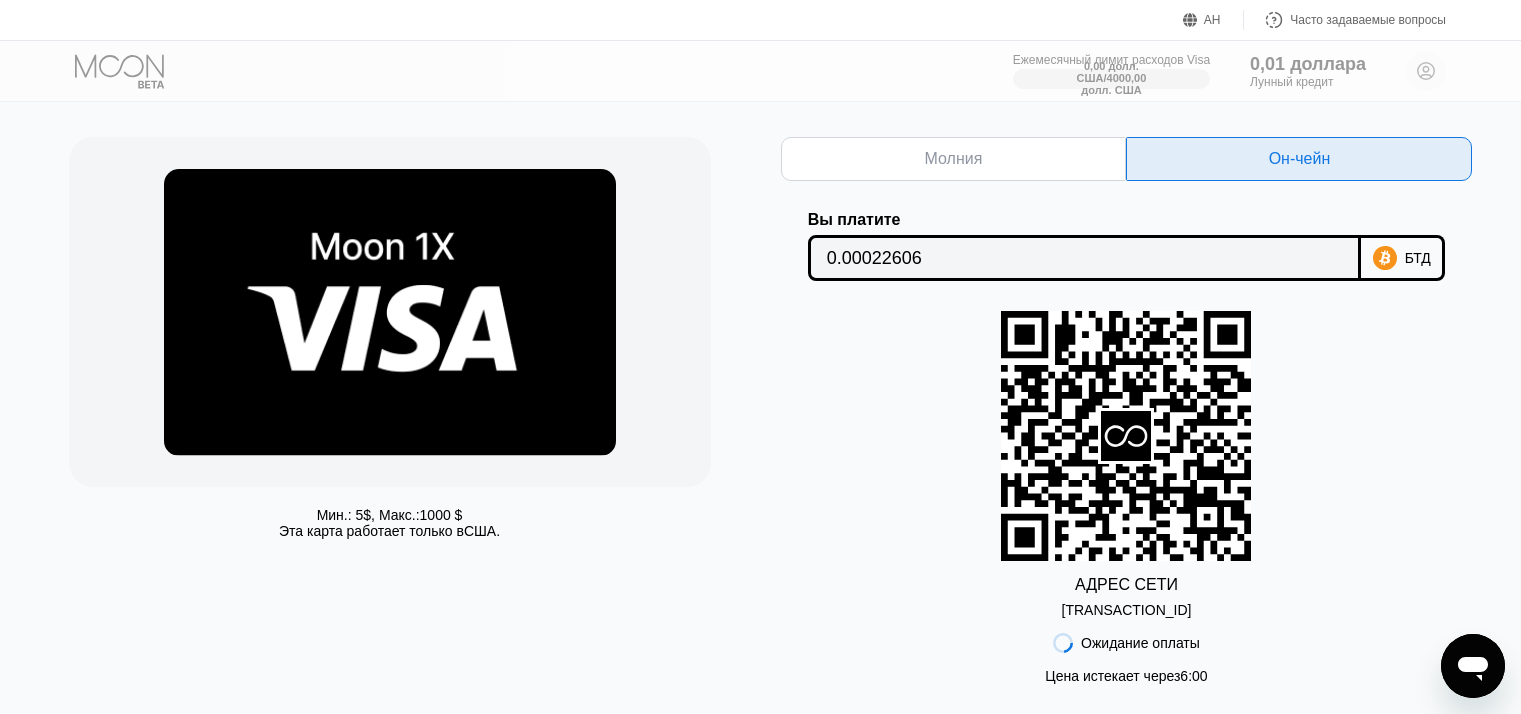 scroll, scrollTop: 0, scrollLeft: 0, axis: both 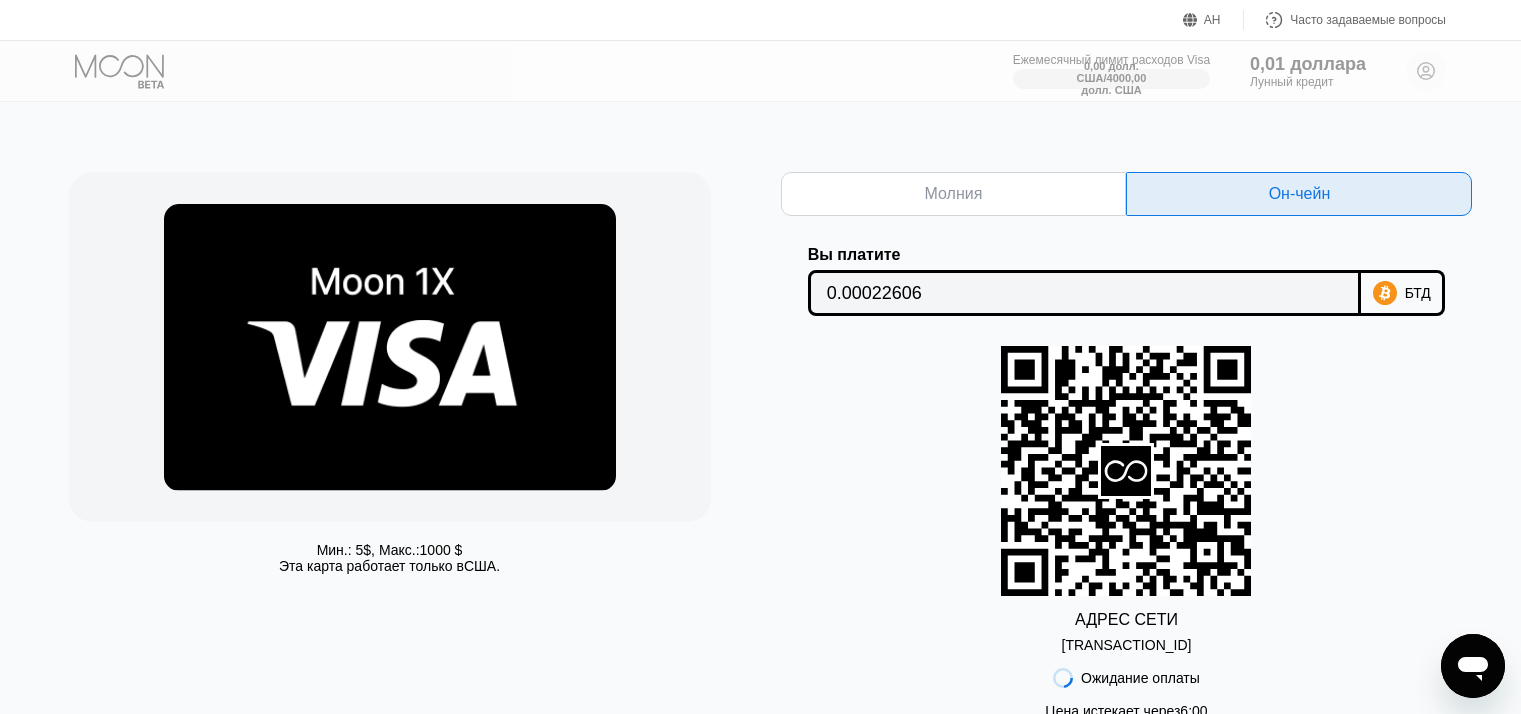 drag, startPoint x: 1008, startPoint y: 302, endPoint x: 984, endPoint y: 323, distance: 31.890438 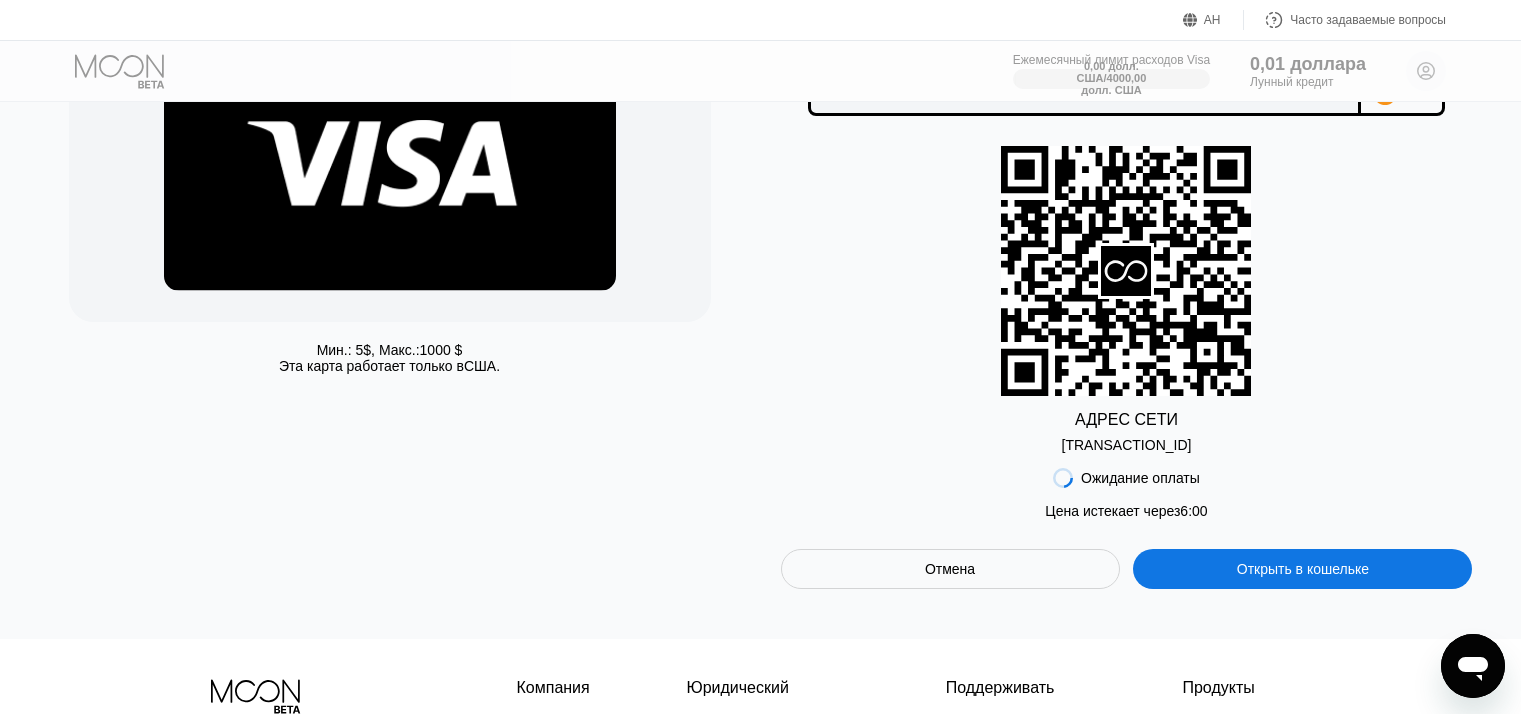 click on "[TRANSACTION_ID]" at bounding box center [1127, 445] 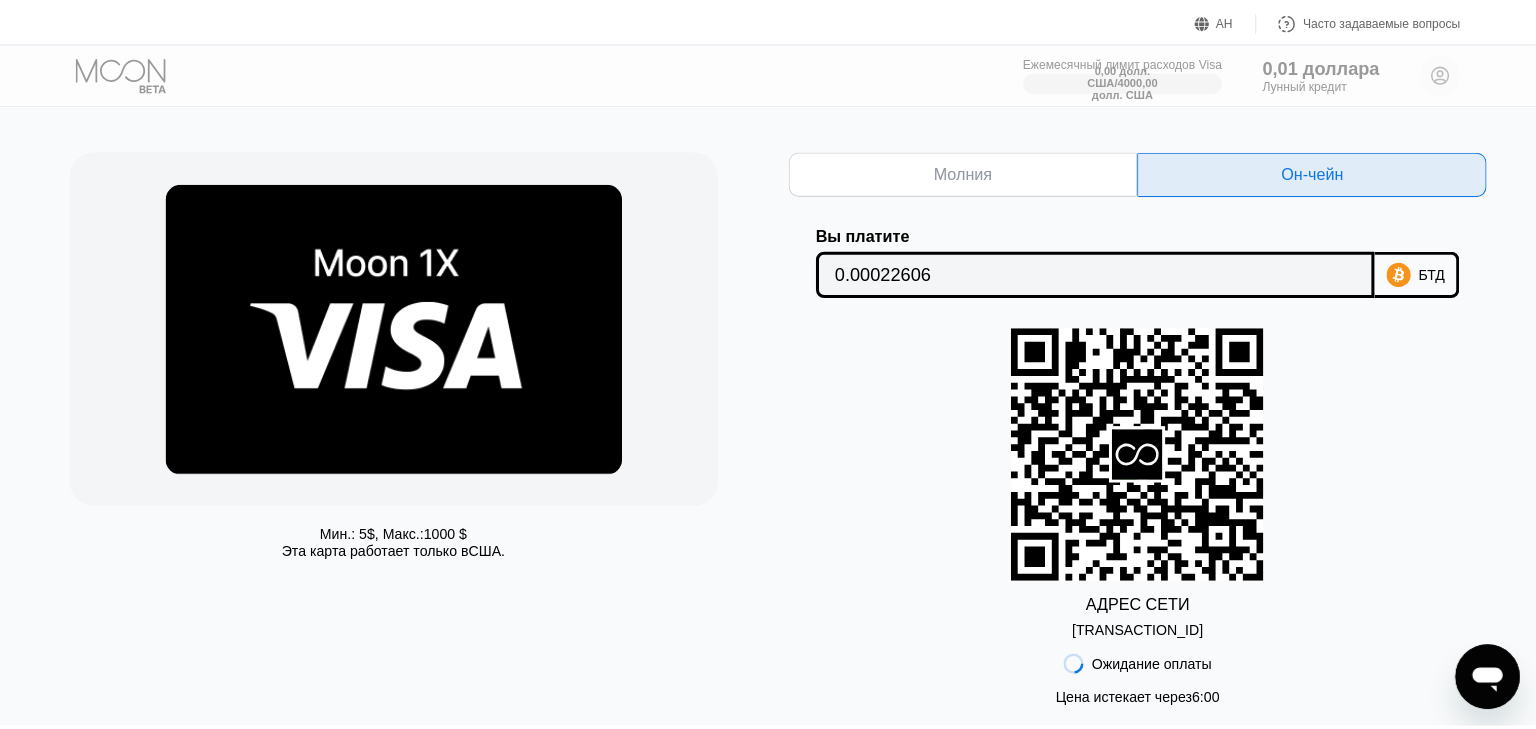 scroll, scrollTop: 0, scrollLeft: 0, axis: both 